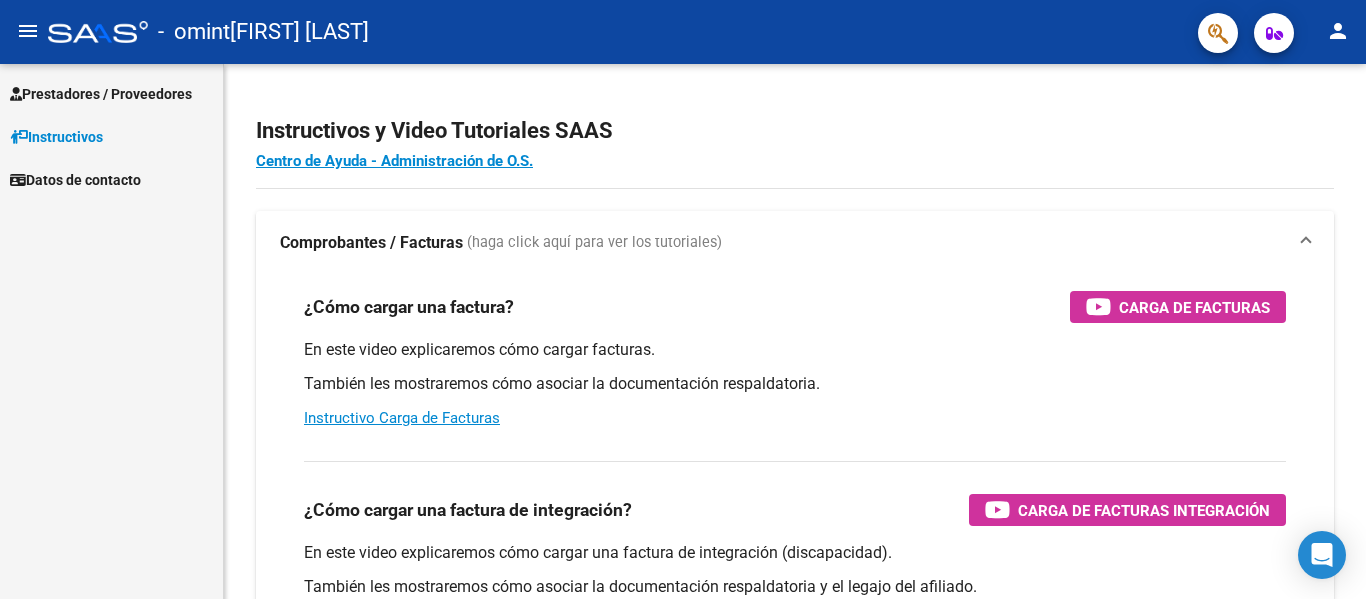 scroll, scrollTop: 0, scrollLeft: 0, axis: both 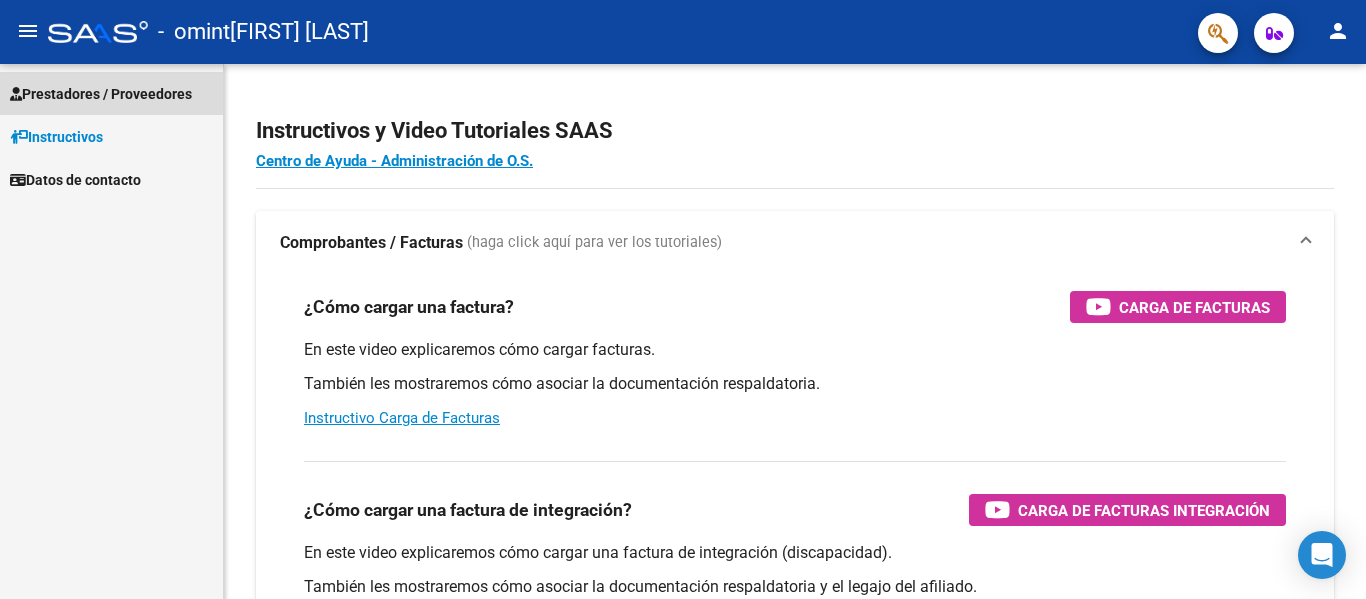 click on "Prestadores / Proveedores" at bounding box center (101, 94) 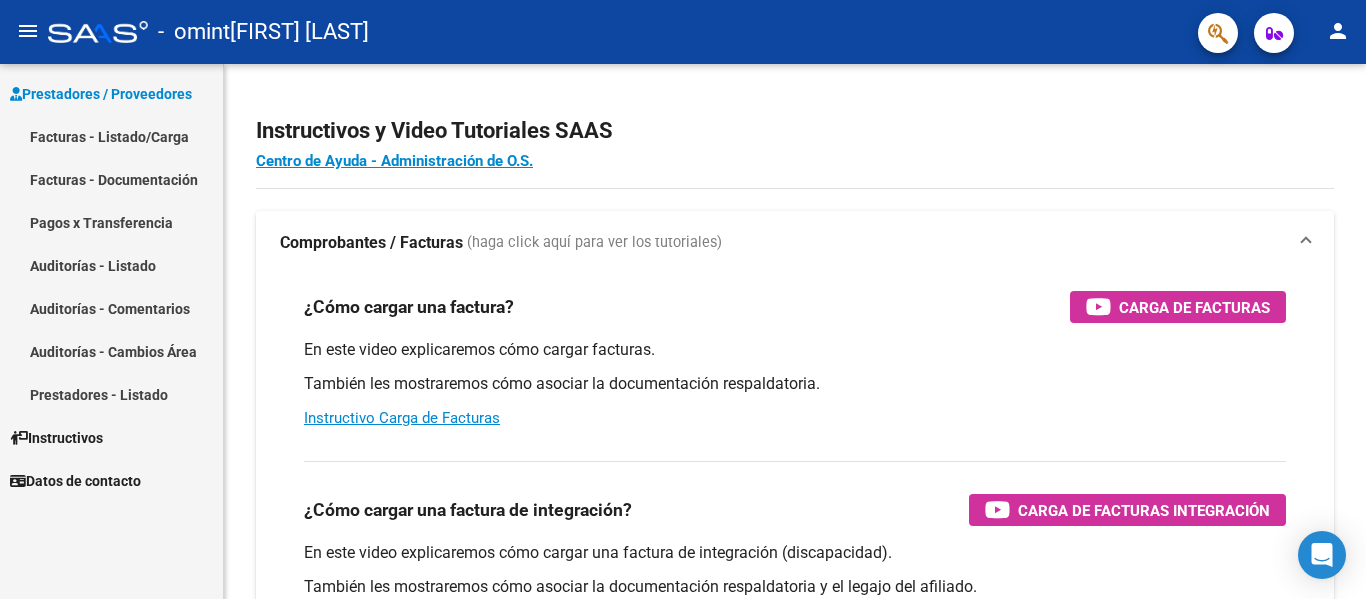click on "Facturas - Listado/Carga" at bounding box center [111, 136] 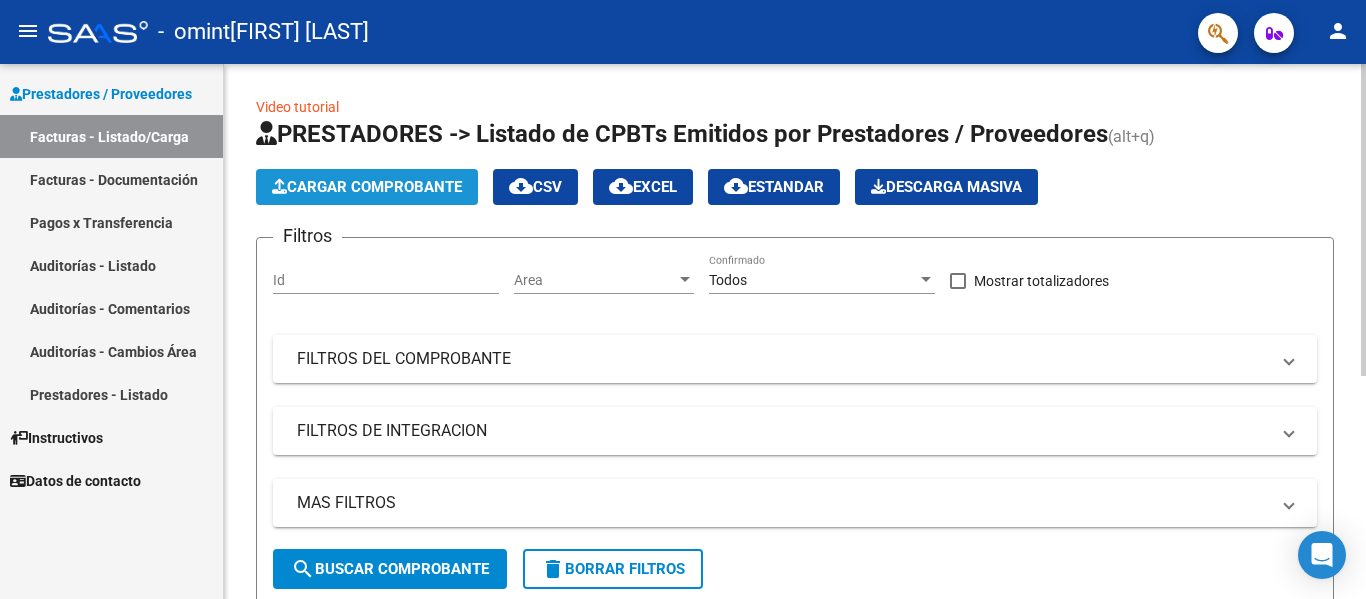 click on "Cargar Comprobante" 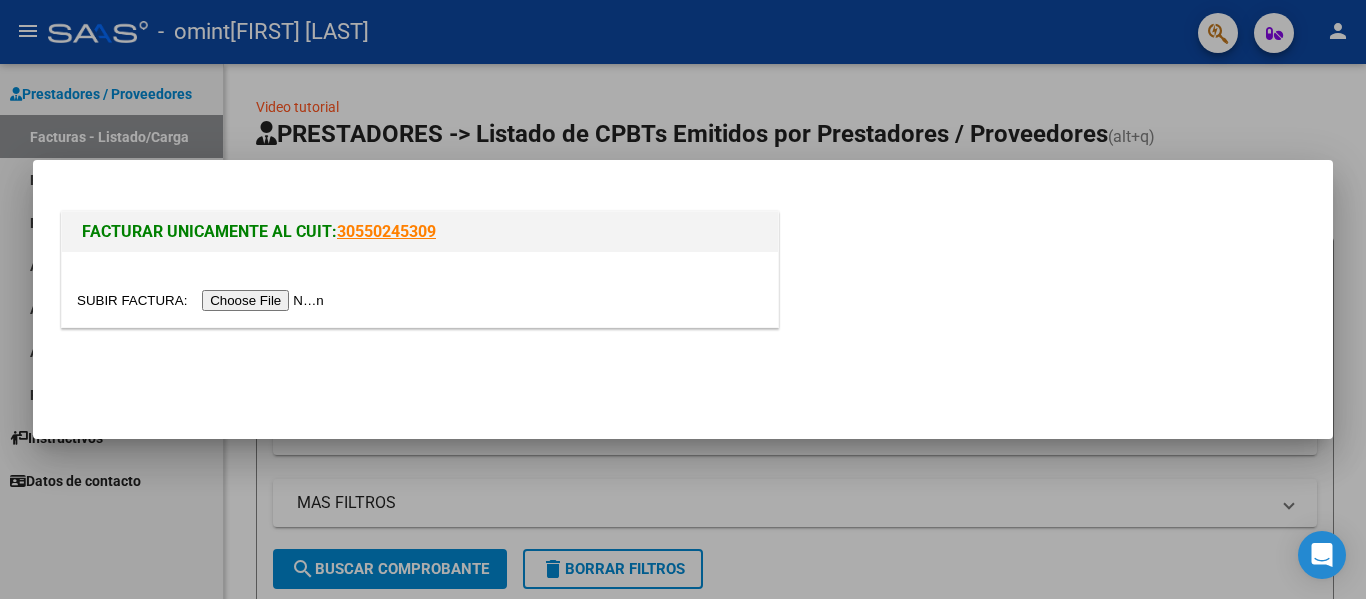 click at bounding box center [203, 300] 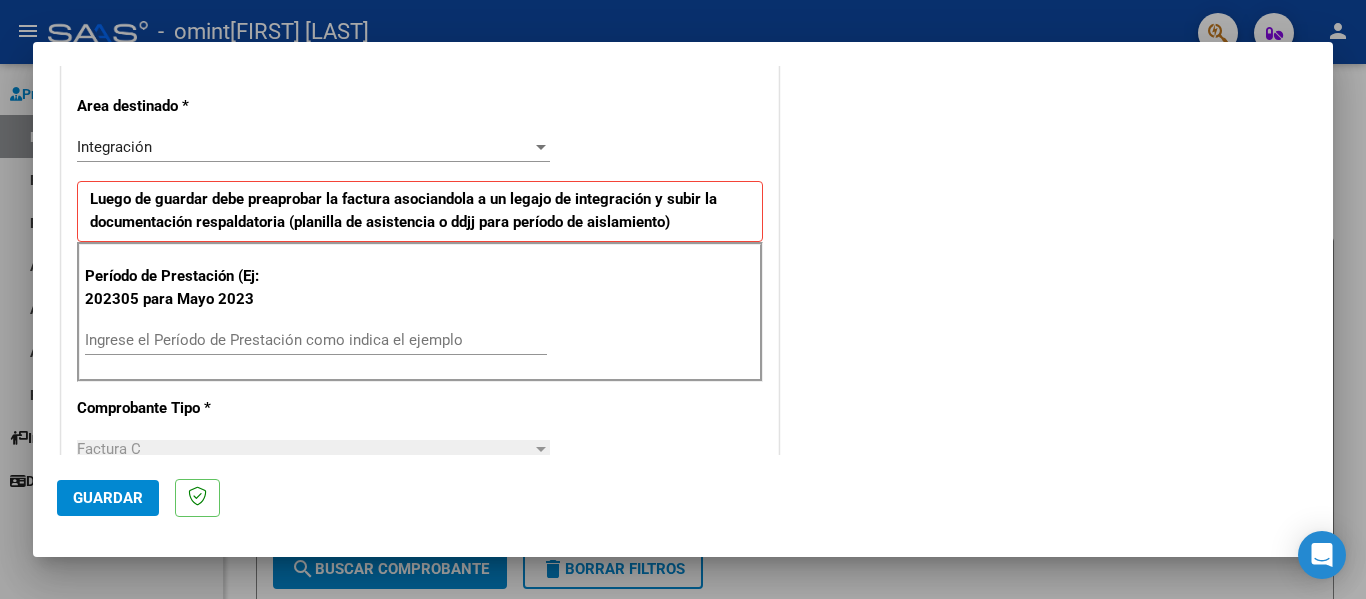 scroll, scrollTop: 400, scrollLeft: 0, axis: vertical 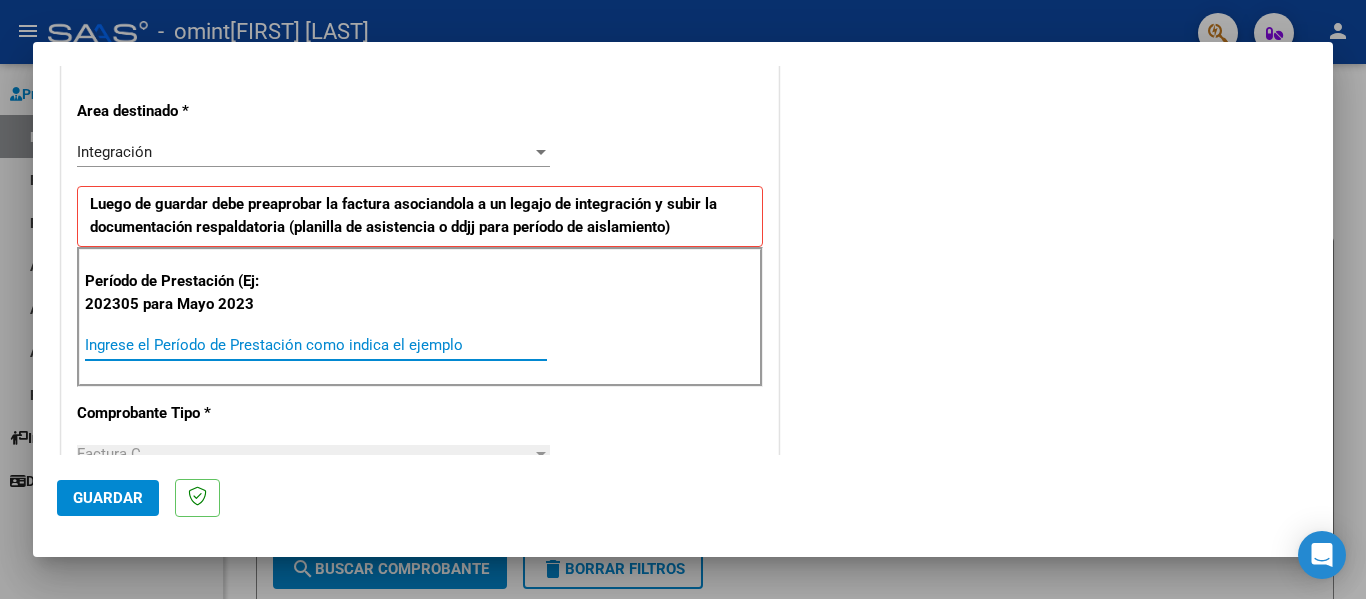 click on "Ingrese el Período de Prestación como indica el ejemplo" at bounding box center (316, 345) 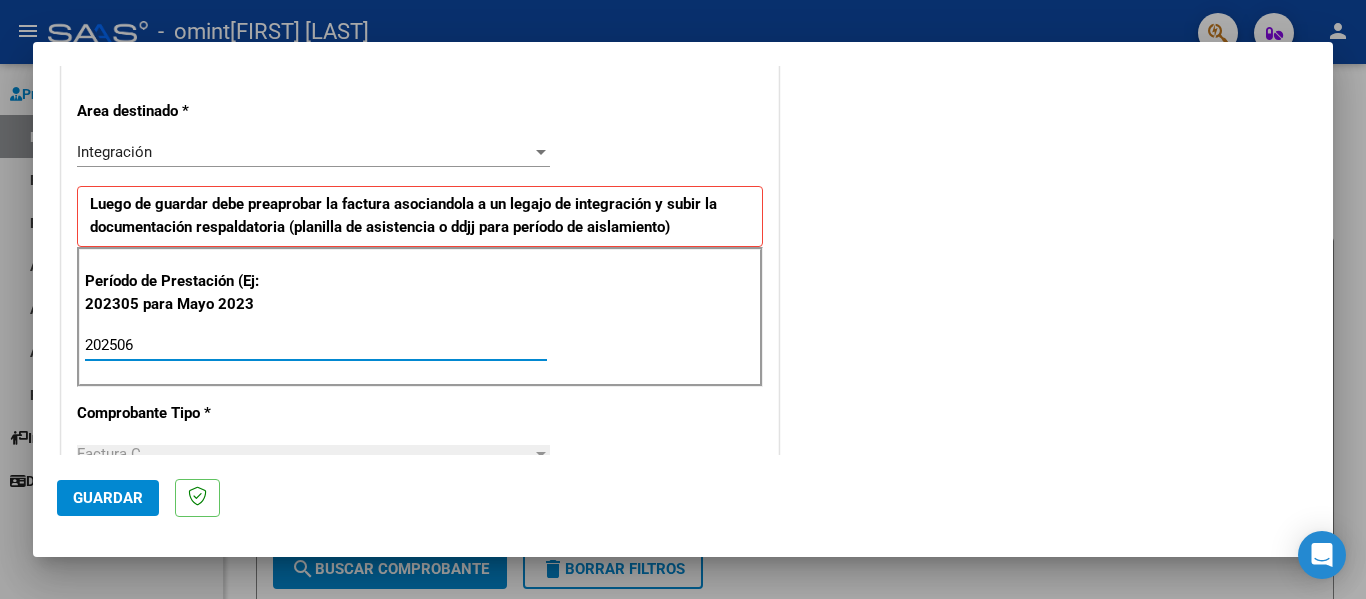 type on "202506" 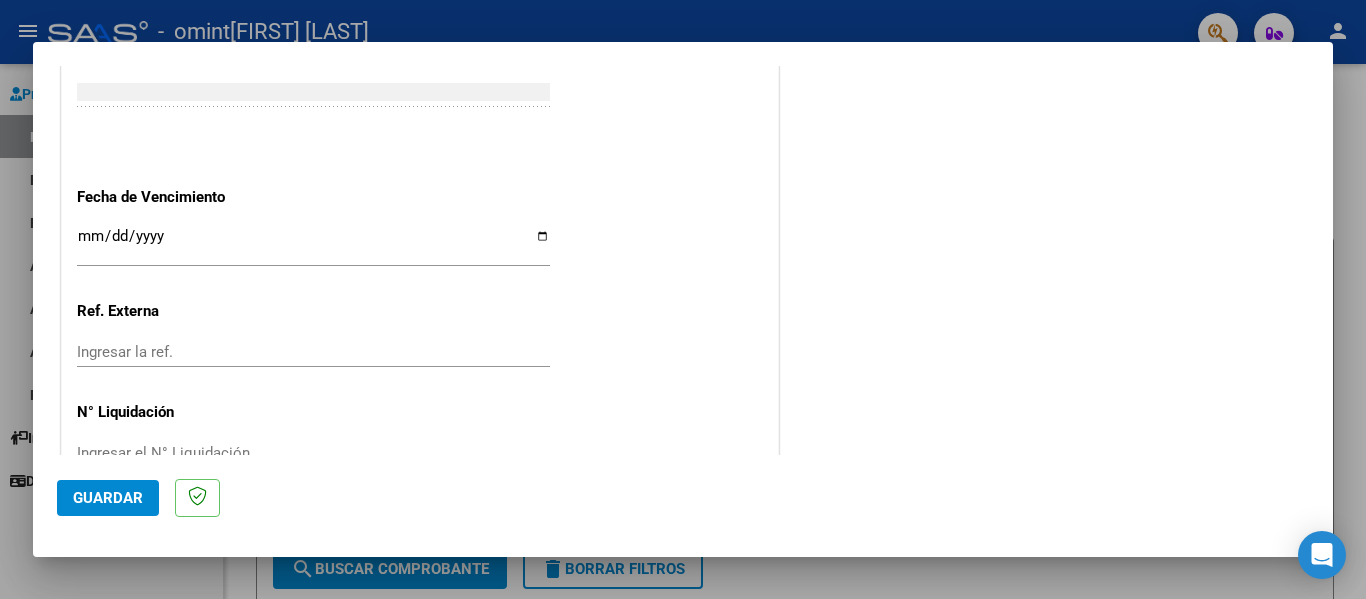 scroll, scrollTop: 1300, scrollLeft: 0, axis: vertical 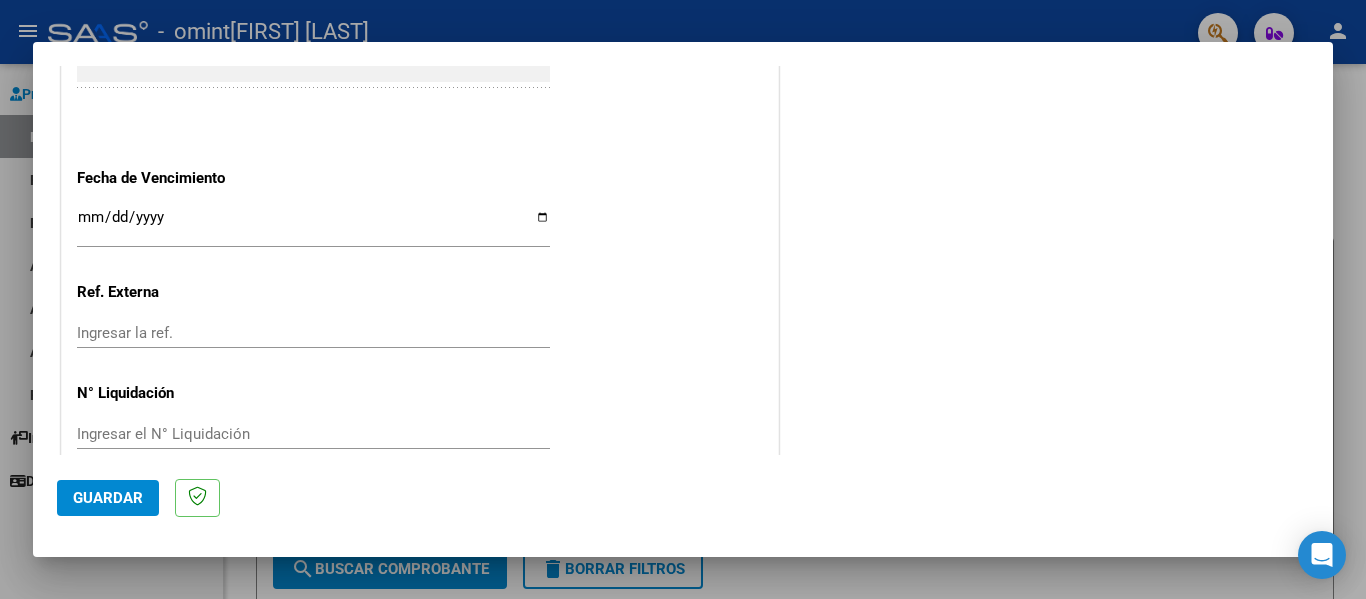 click on "CUIT  *   [CUIT] Ingresar CUIT  ANALISIS PRESTADOR  Area destinado * Integración Seleccionar Area Luego de guardar debe preaprobar la factura asociandola a un legajo de integración y subir la documentación respaldatoria (planilla de asistencia o ddjj para período de aislamiento)  Período de Prestación (Ej: 202305 para Mayo 2023    [YYYYMM] Ingrese el Período de Prestación como indica el ejemplo   Comprobante Tipo * Factura C Seleccionar Tipo Punto de Venta  *   [NUMBER] Ingresar el Nro.  Número  *   [NUMBER] Ingresar el Nro.  Monto  *   $ [PRICE] Ingresar el monto  Fecha del Cpbt.  *   [DATE] Ingresar la fecha  CAE / CAEA (no ingrese CAI)    [NUMBER] Ingresar el CAE o CAEA (no ingrese CAI)  Fecha de Vencimiento    Ingresar la fecha  Ref. Externa    Ingresar la ref.  N° Liquidación    Ingresar el N° Liquidación" at bounding box center [420, -251] 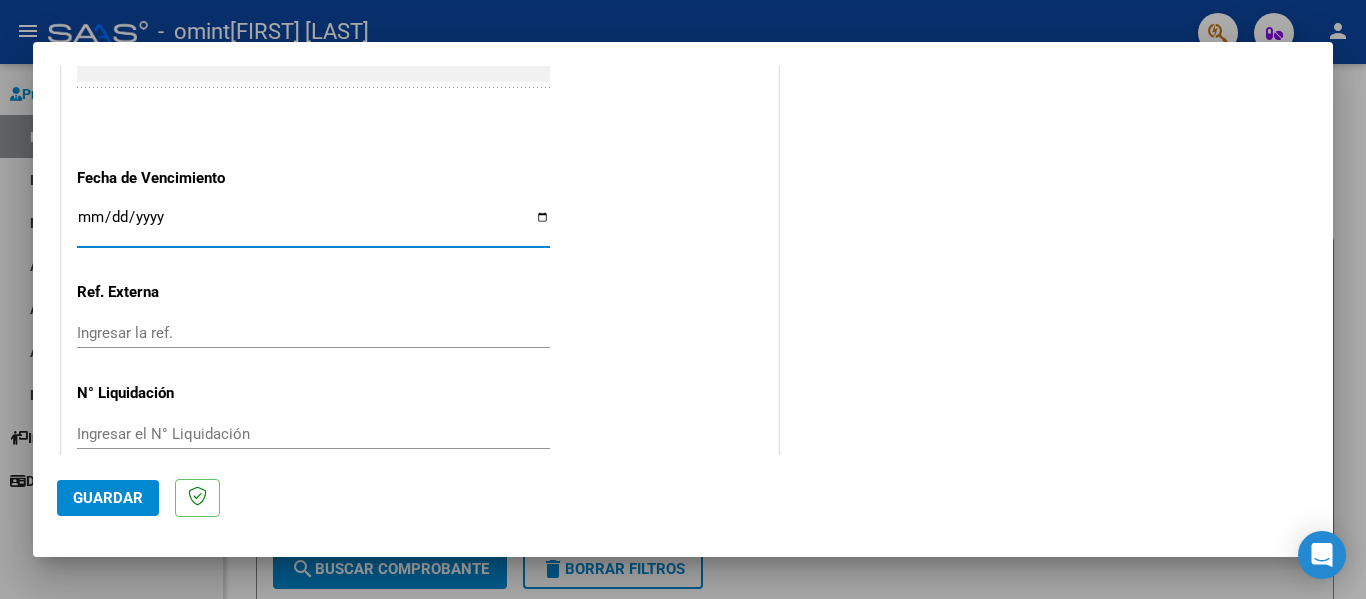 click on "Ingresar la fecha" at bounding box center [313, 225] 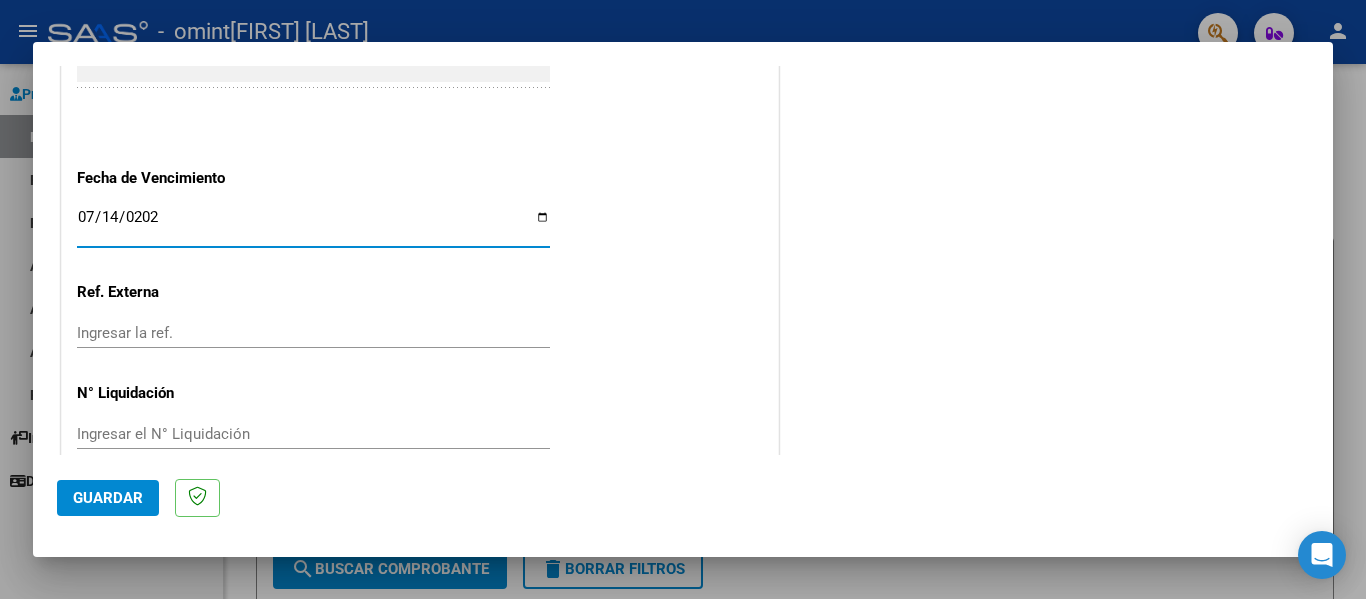 type on "2025-07-14" 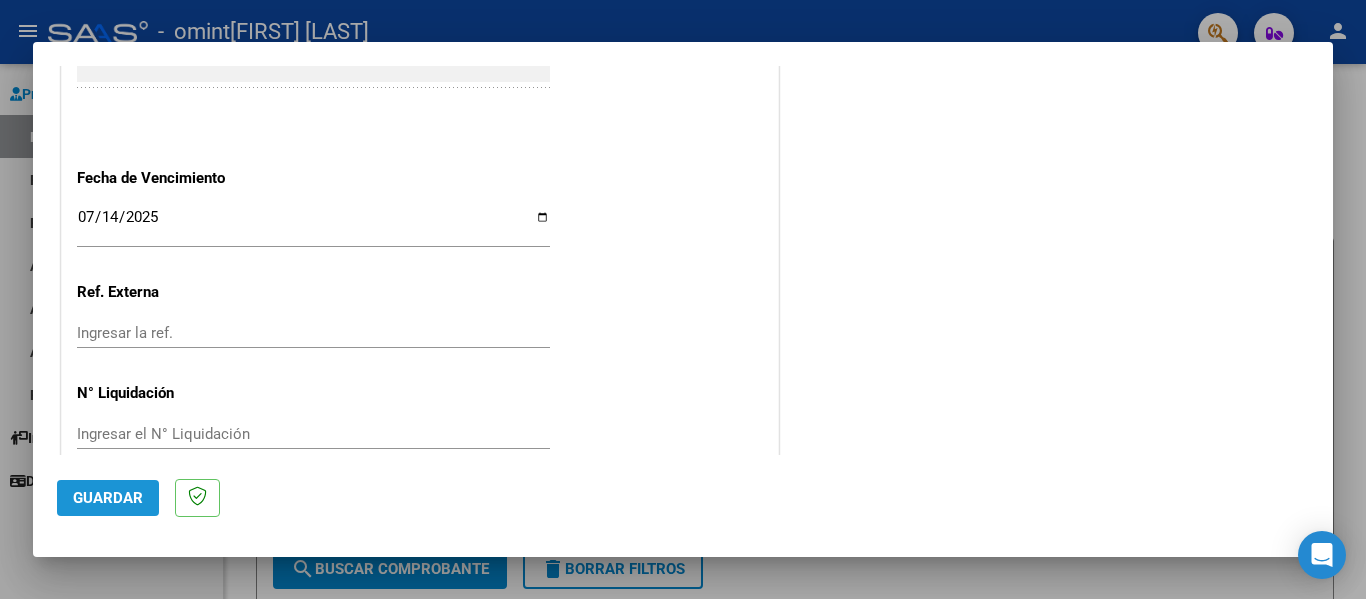 click on "Guardar" 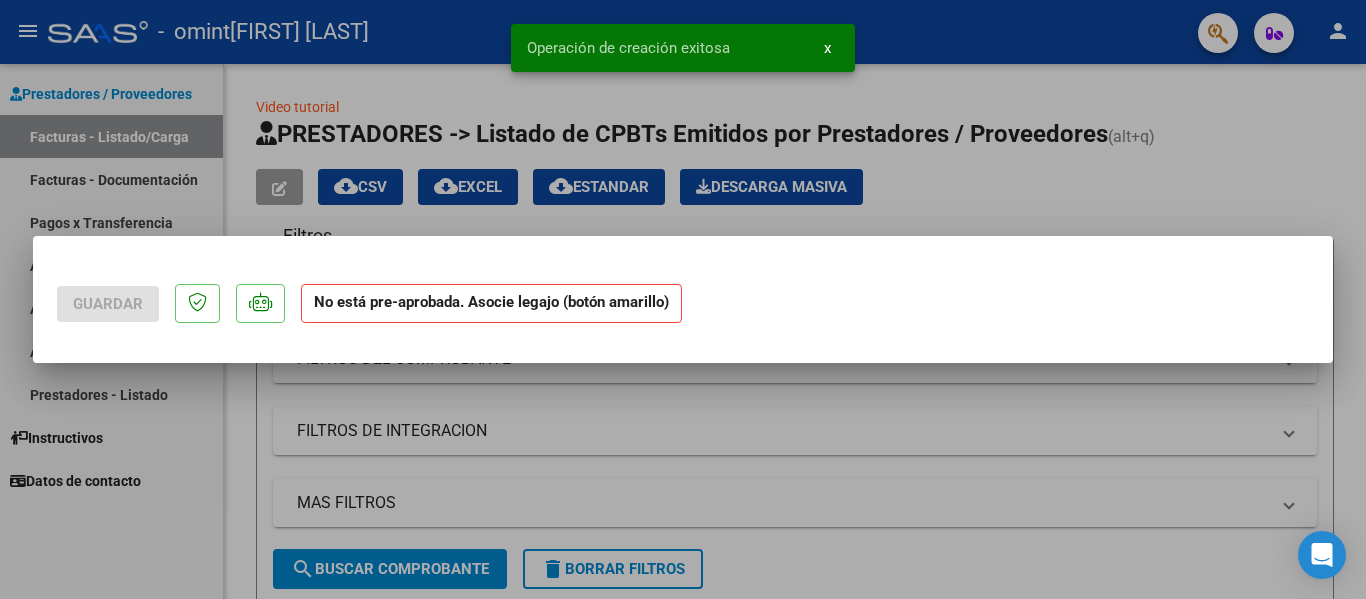 scroll, scrollTop: 0, scrollLeft: 0, axis: both 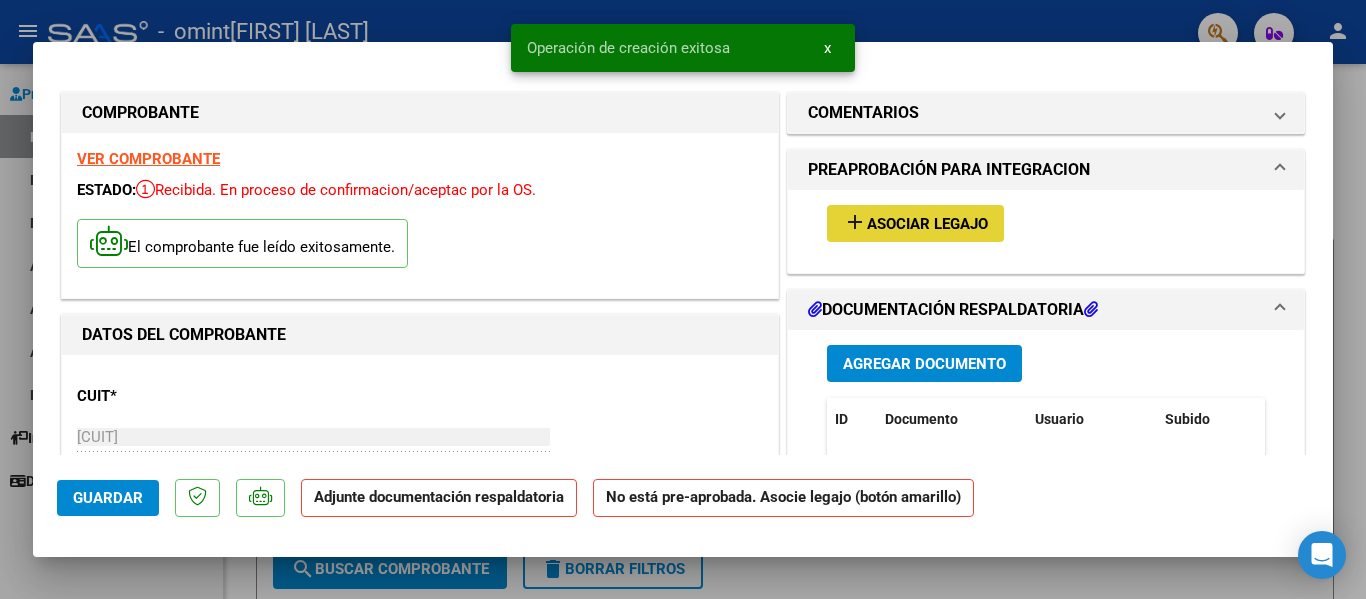 click on "Asociar Legajo" at bounding box center (927, 224) 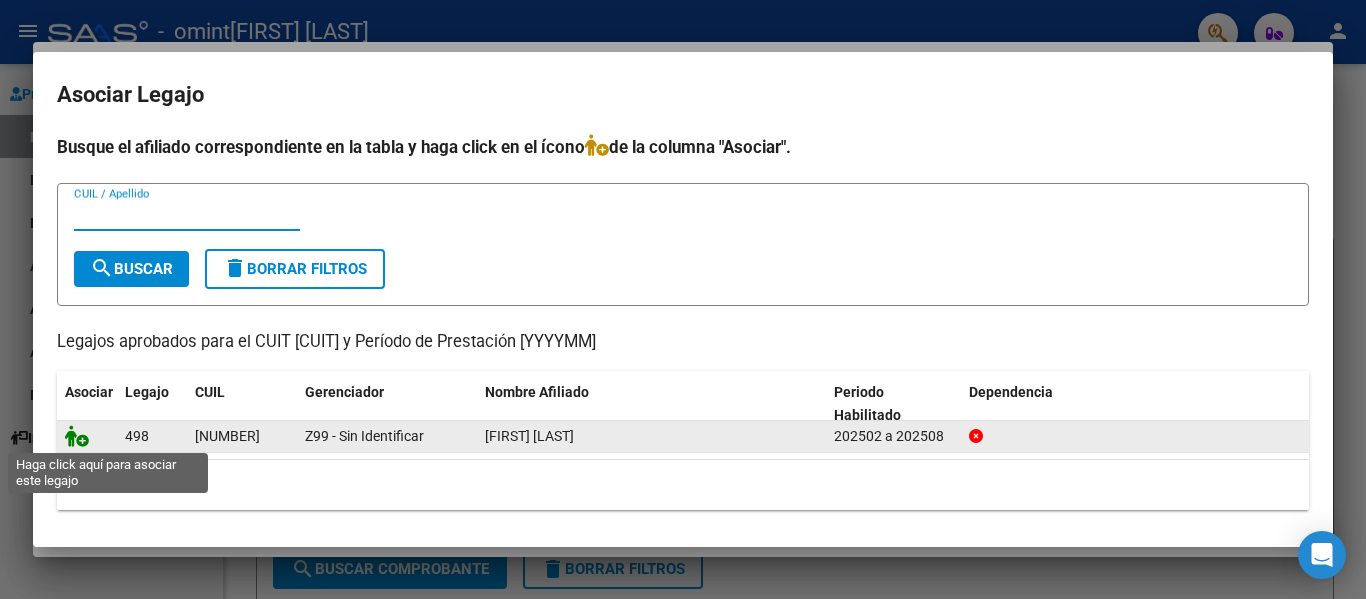 click 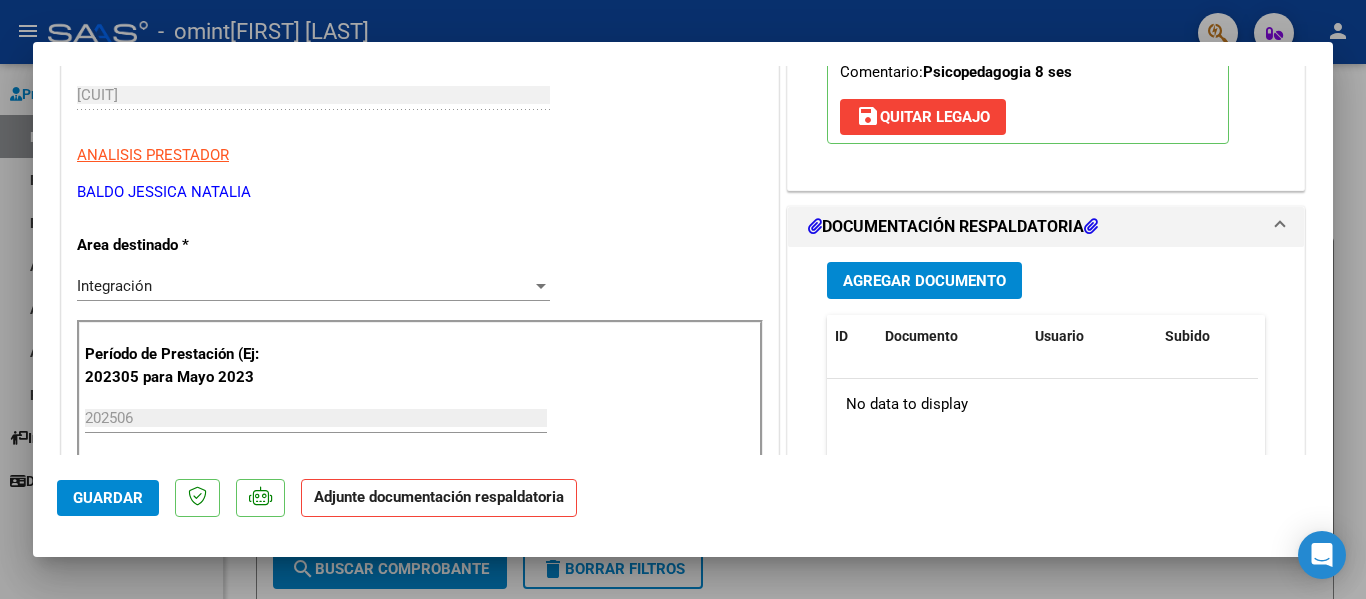 scroll, scrollTop: 400, scrollLeft: 0, axis: vertical 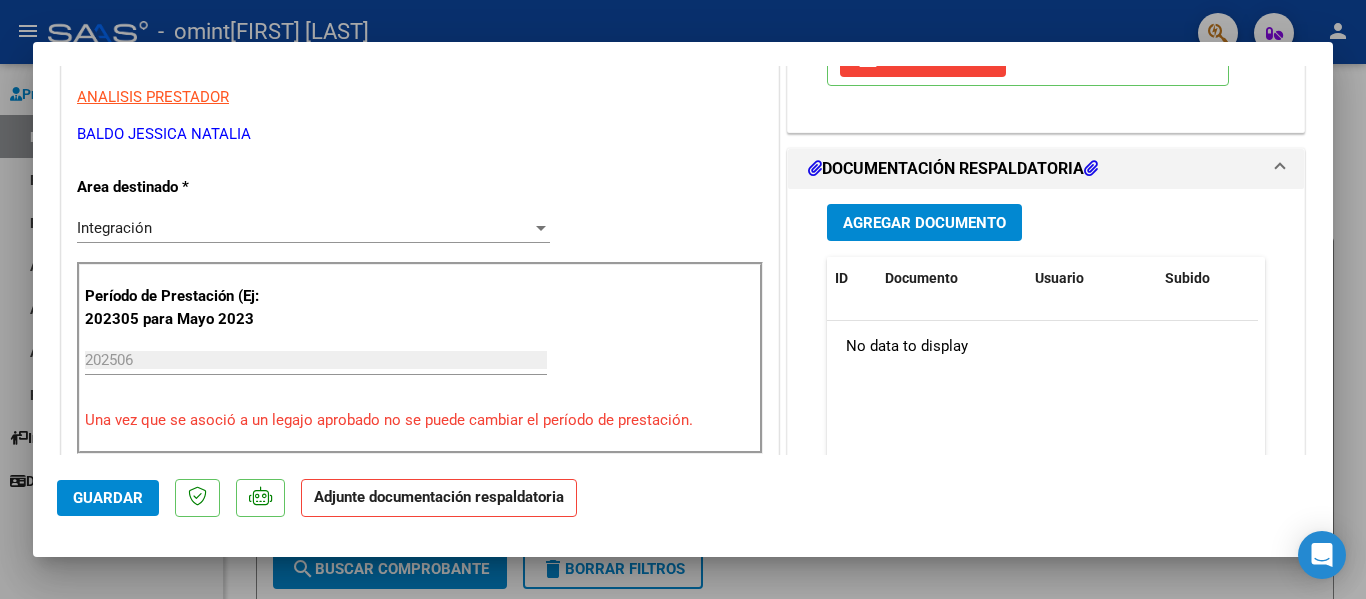 click on "Agregar Documento" at bounding box center (924, 222) 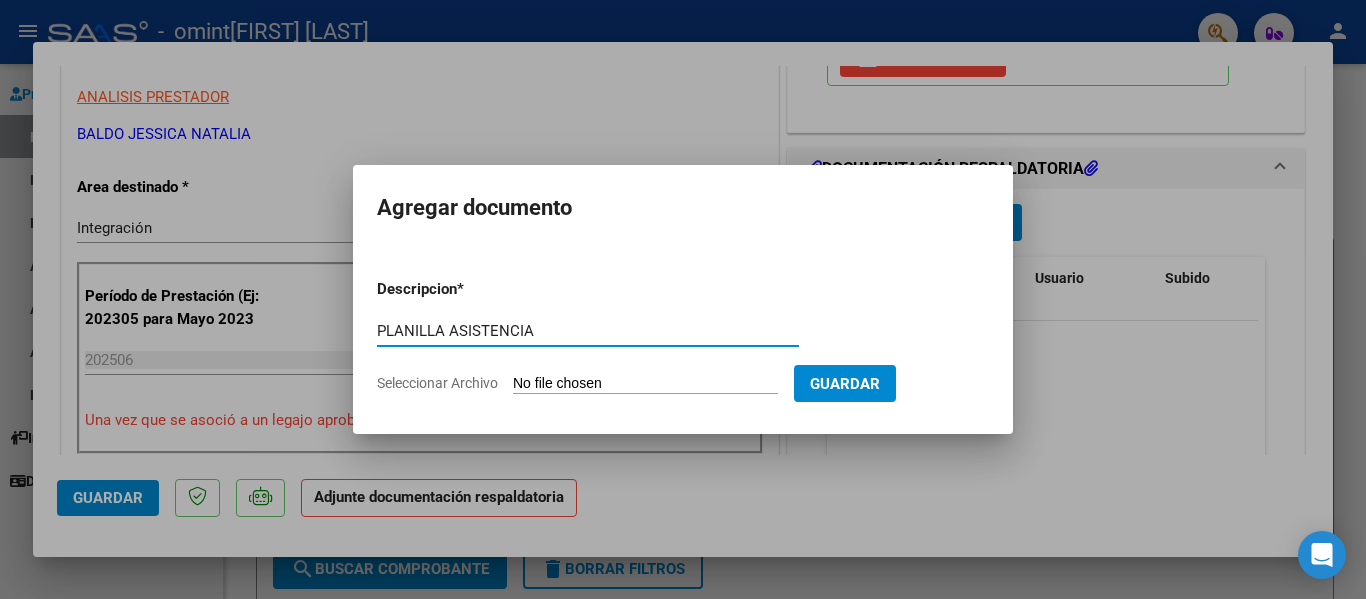 type on "PLANILLA ASISTENCIA" 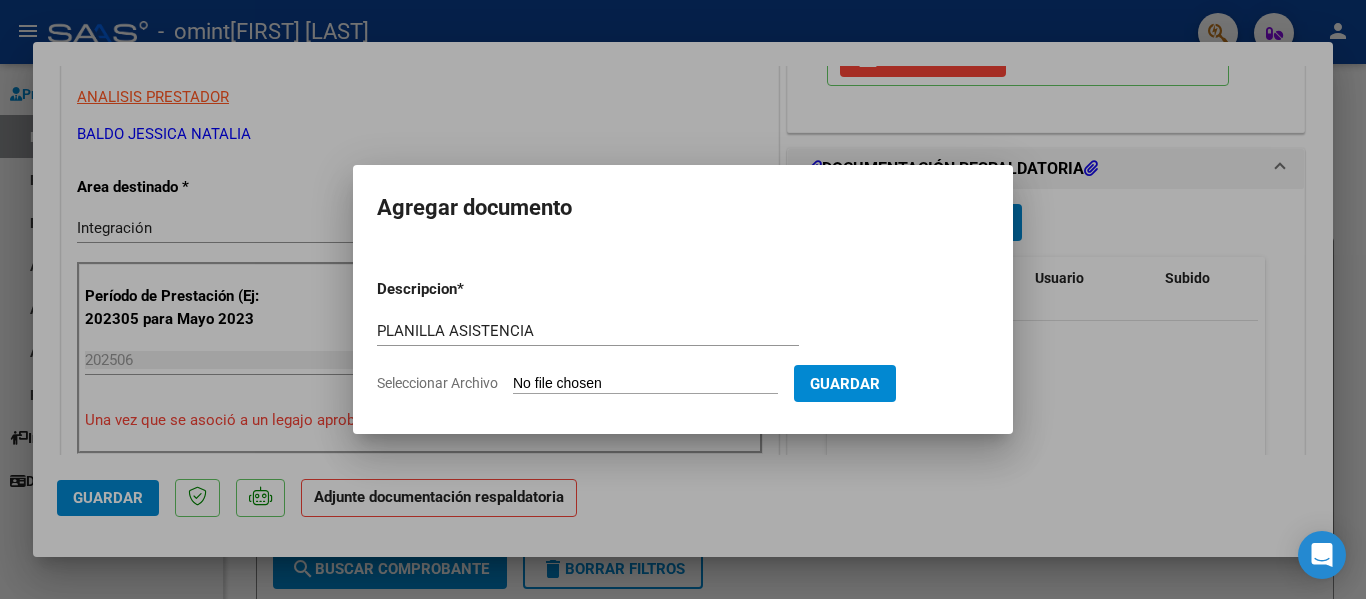 click on "Seleccionar Archivo" at bounding box center [645, 384] 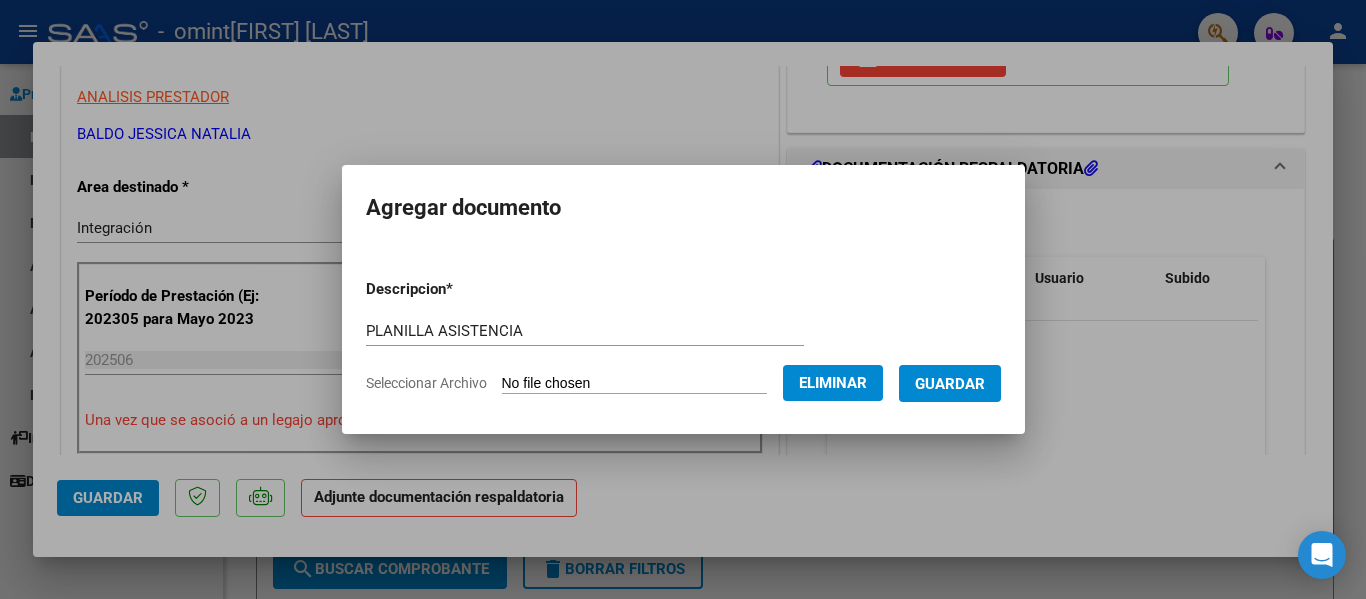 click on "Guardar" at bounding box center [950, 384] 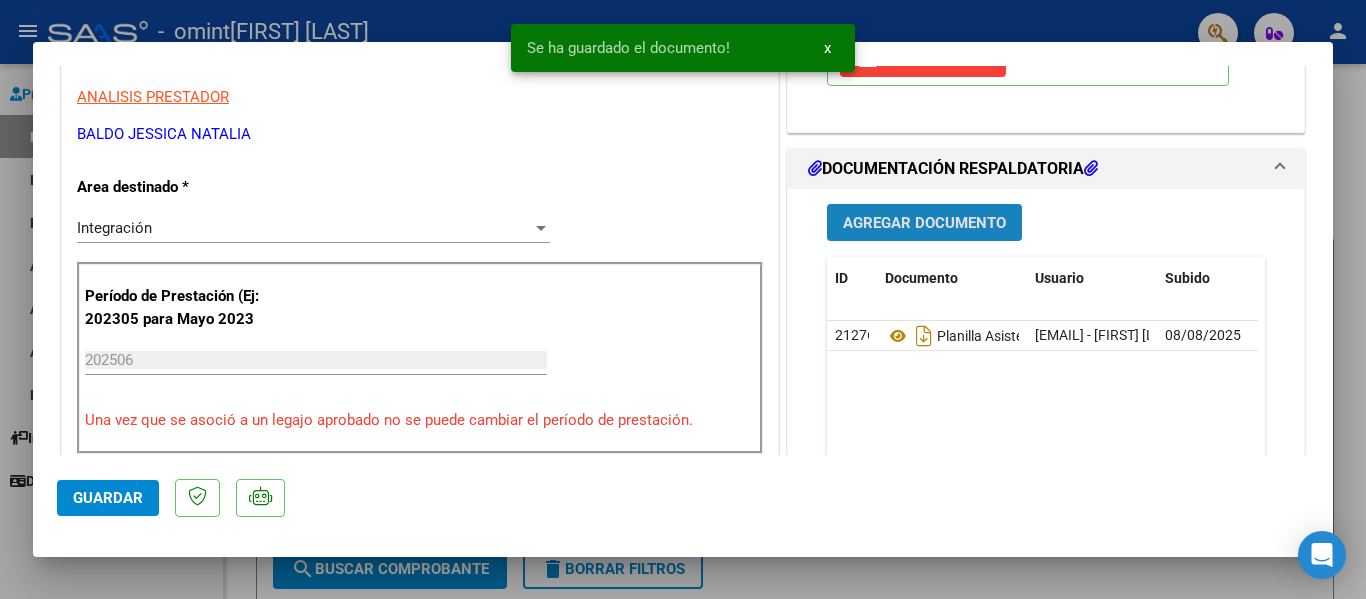 click on "Agregar Documento" at bounding box center (924, 223) 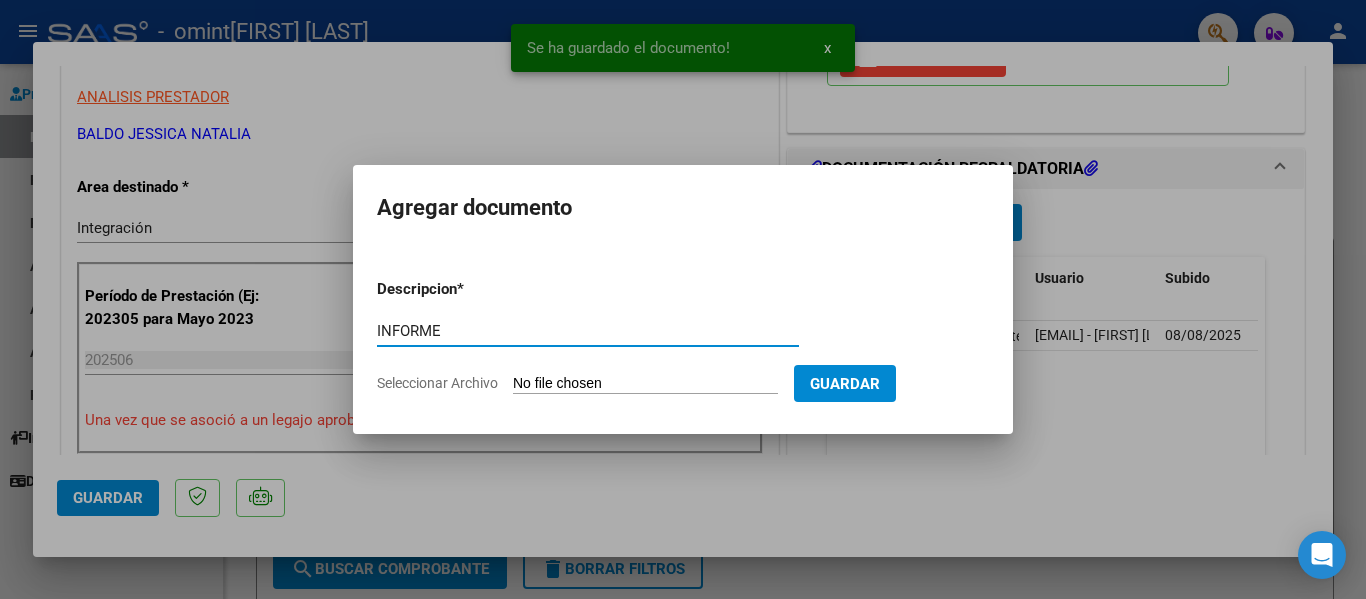 type on "INFORME" 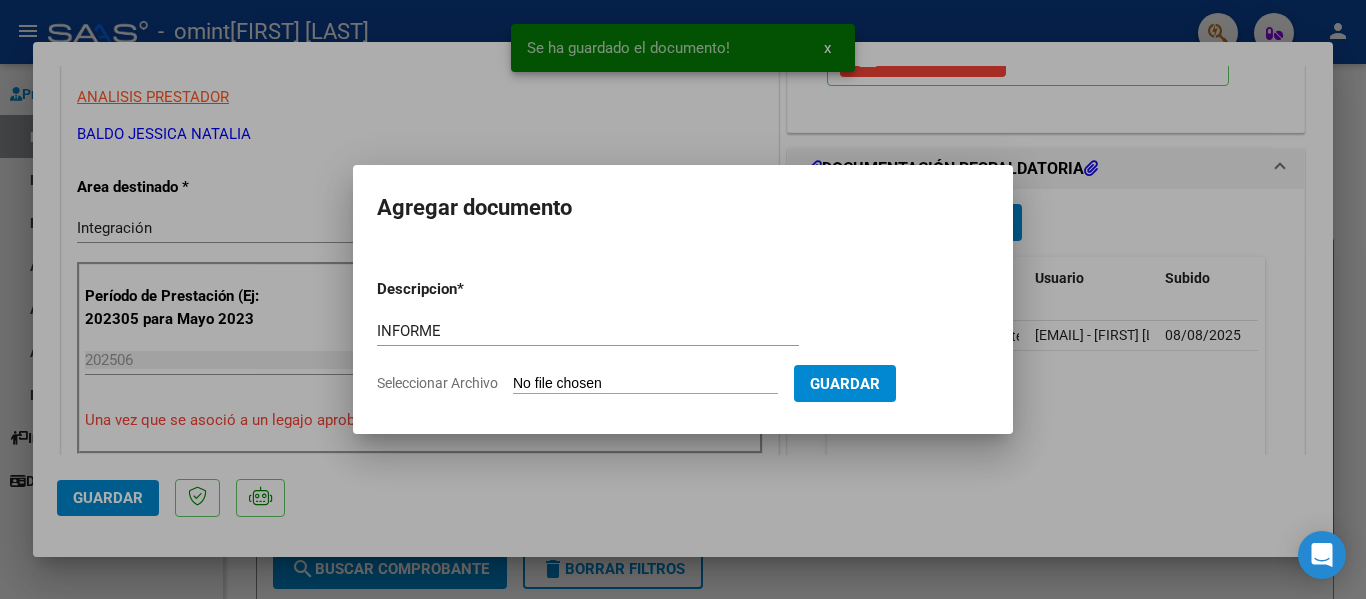 click on "Seleccionar Archivo" at bounding box center (645, 384) 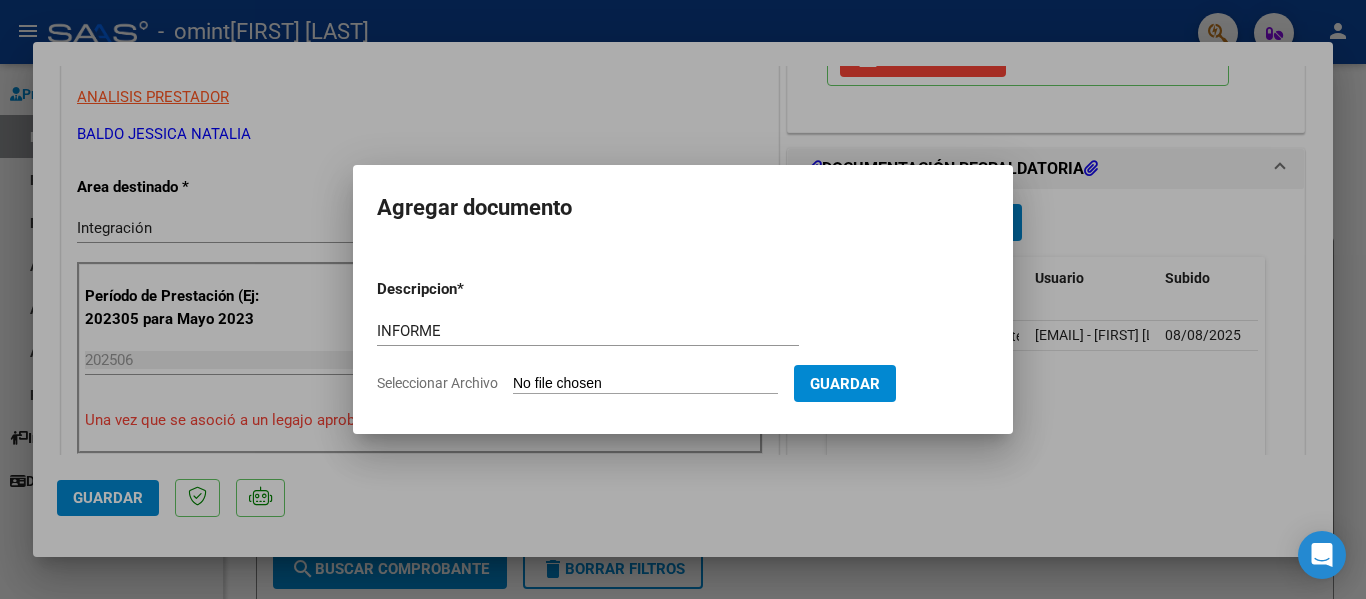 type on "C:\fakepath\[FILENAME].pdf" 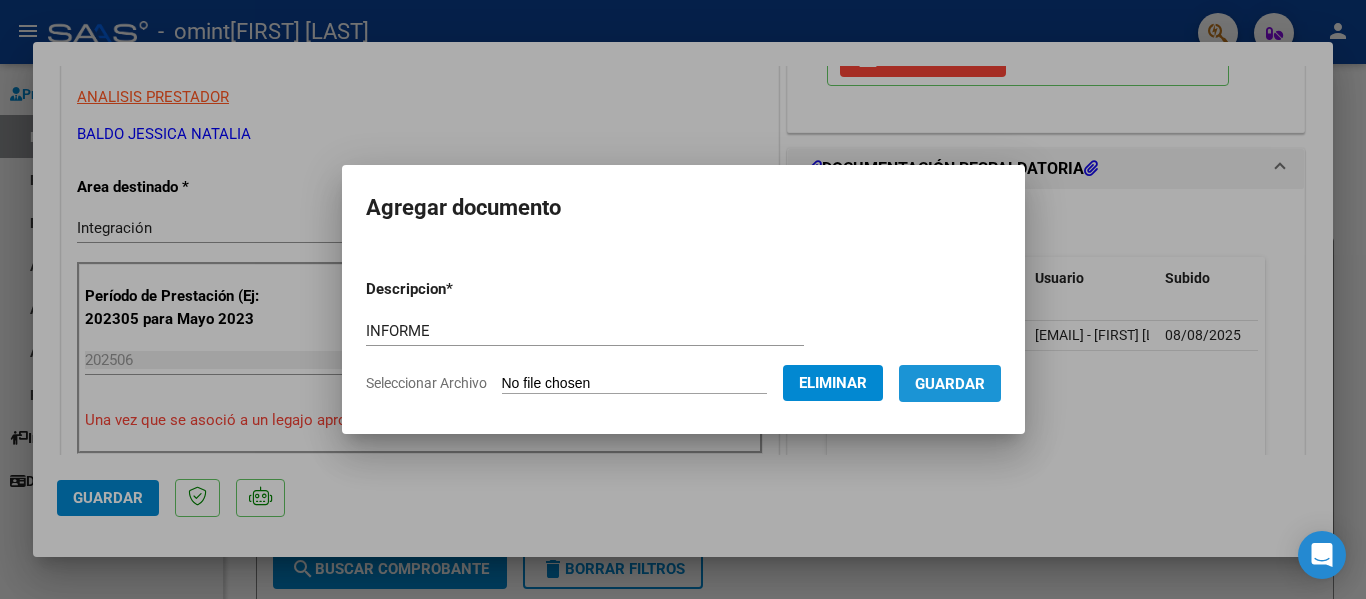 click on "Guardar" at bounding box center (950, 384) 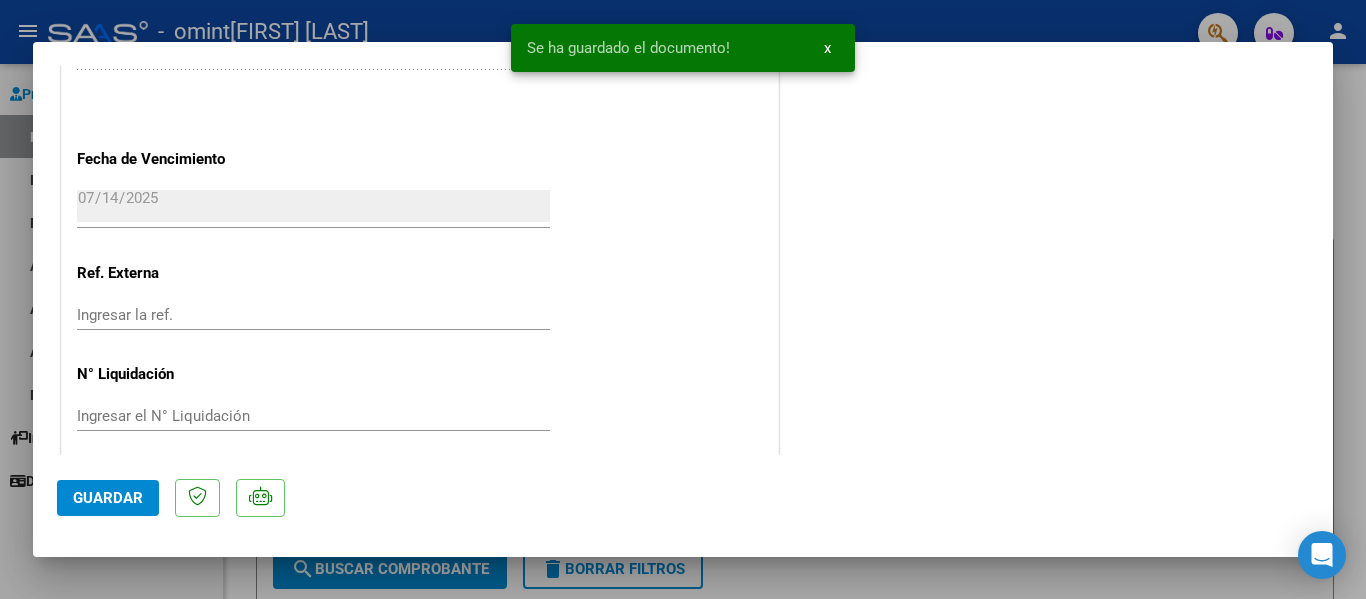 scroll, scrollTop: 1401, scrollLeft: 0, axis: vertical 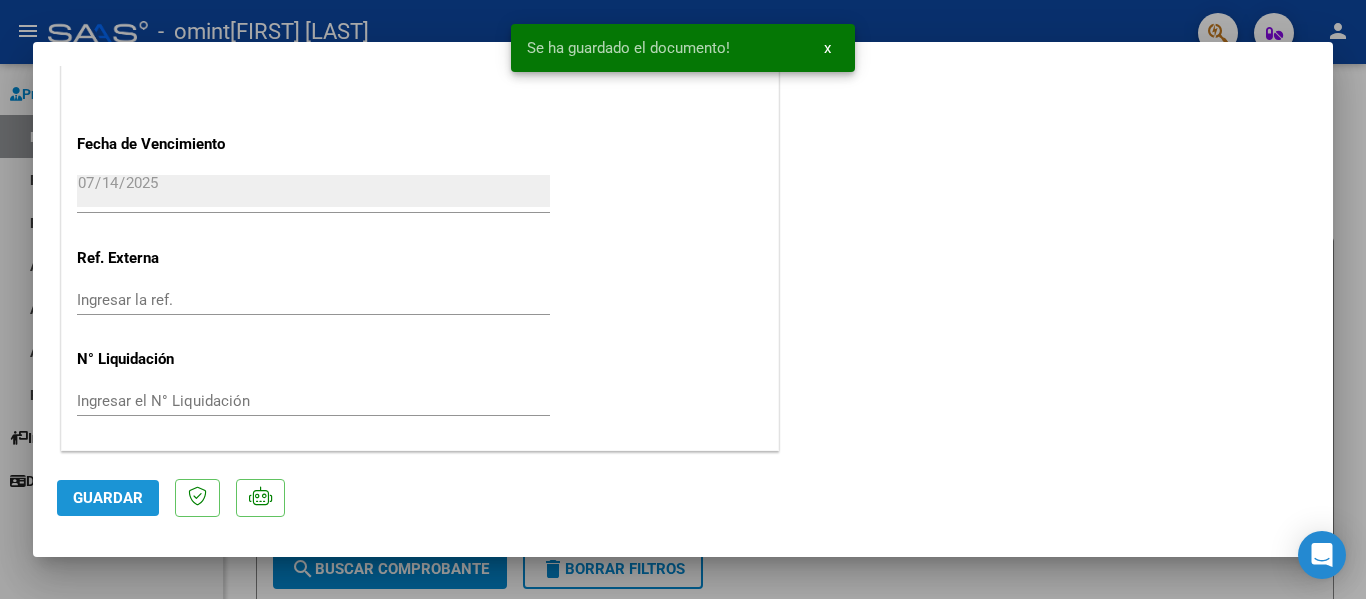 click on "Guardar" 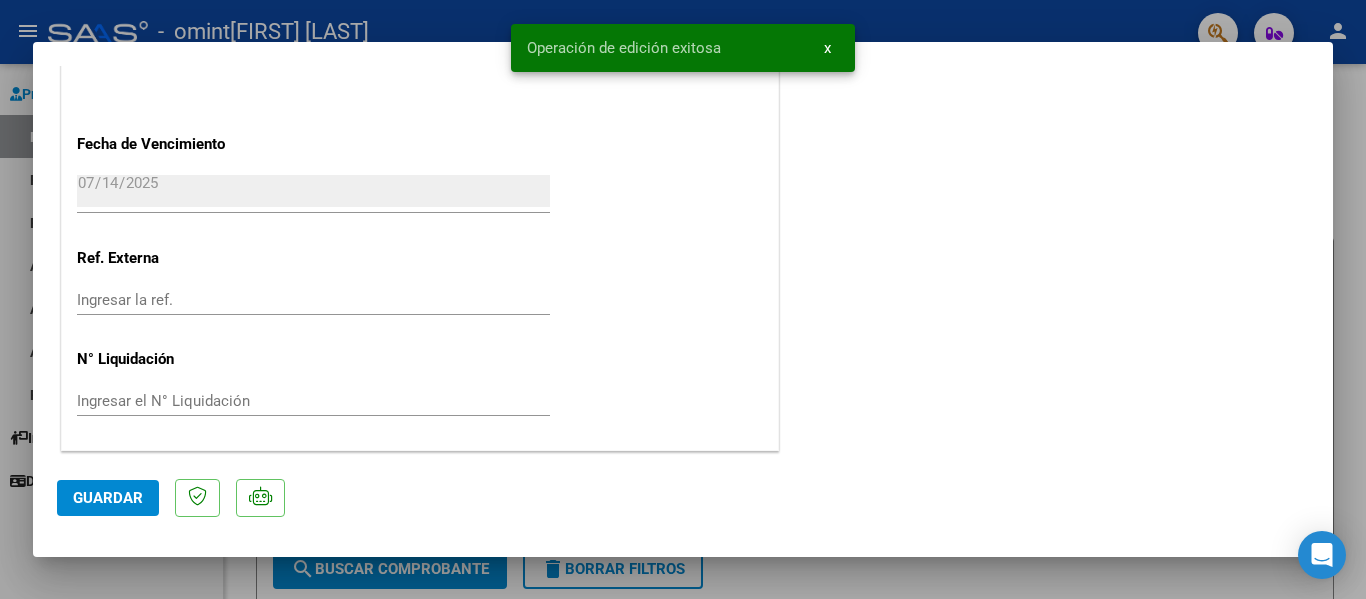 click at bounding box center [683, 299] 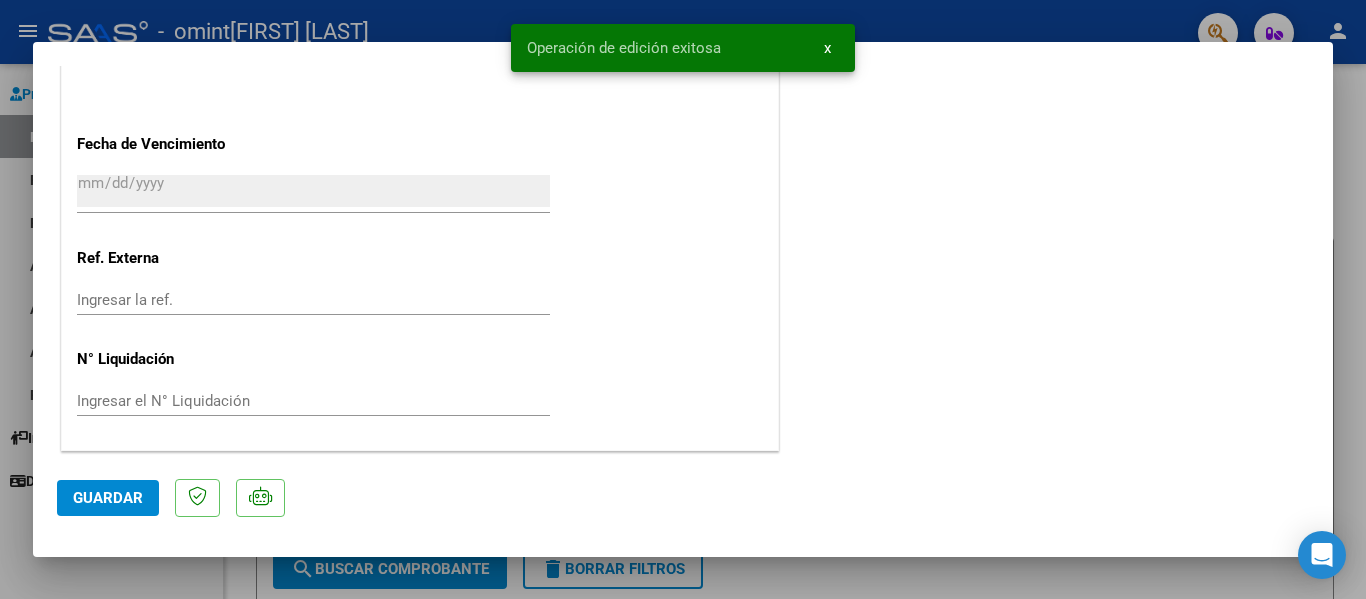 scroll, scrollTop: 1553, scrollLeft: 0, axis: vertical 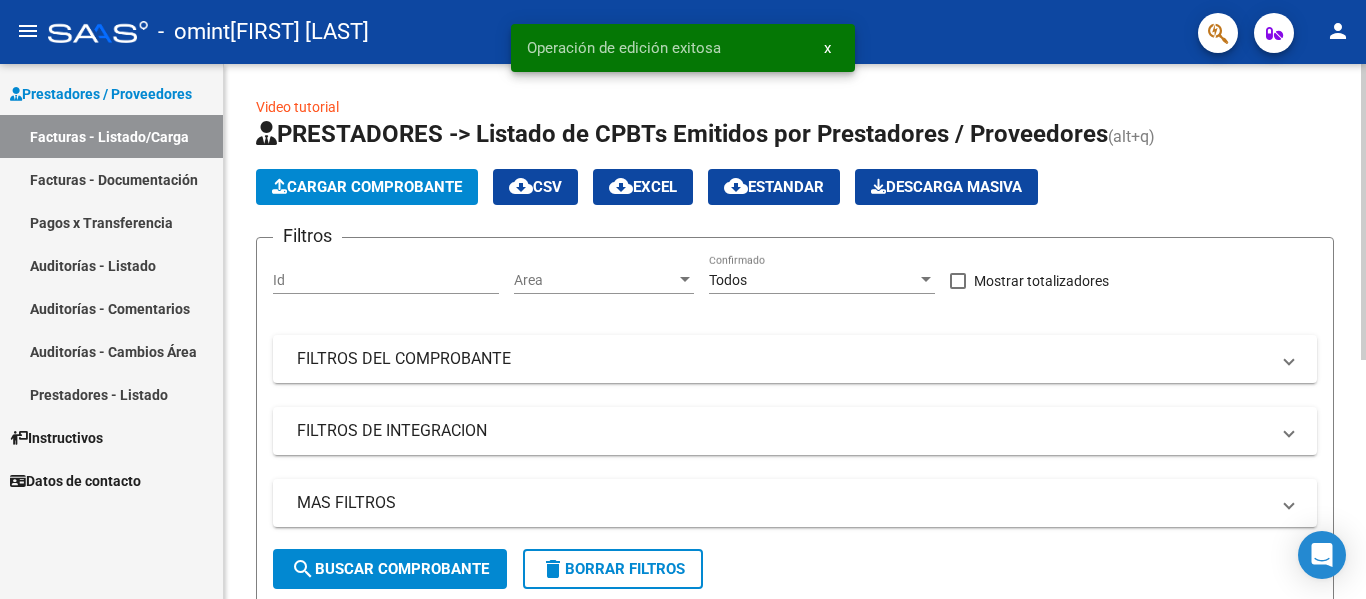 click on "PRESTADORES -> Listado de CPBTs Emitidos por Prestadores / Proveedores (alt+q)   Cargar Comprobante
cloud_download  CSV  cloud_download  EXCEL  cloud_download  Estandar   Descarga Masiva
Filtros Id Area Area Todos Confirmado   Mostrar totalizadores   FILTROS DEL COMPROBANTE  Comprobante Tipo Comprobante Tipo Start date – End date Fec. Comprobante Desde / Hasta Días Emisión Desde(cant. días) Días Emisión Hasta(cant. días) CUIT / Razón Social Pto. Venta Nro. Comprobante Código SSS CAE Válido CAE Válido Todos Cargado Módulo Hosp. Todos Tiene facturacion Apócrifa Hospital Refes  FILTROS DE INTEGRACION  Período De Prestación Campos del Archivo de Rendición Devuelto x SSS (dr_envio) Todos Rendido x SSS (dr_envio) Tipo de Registro Tipo de Registro Período Presentación Período Presentación Campos del Legajo Asociado (preaprobación) Afiliado Legajo (cuil/nombre) Todos Solo facturas preaprobadas  MAS FILTROS  Todos Con Doc. Respaldatoria Todos Con Trazabilidad Todos Asociado a Expediente Sur" 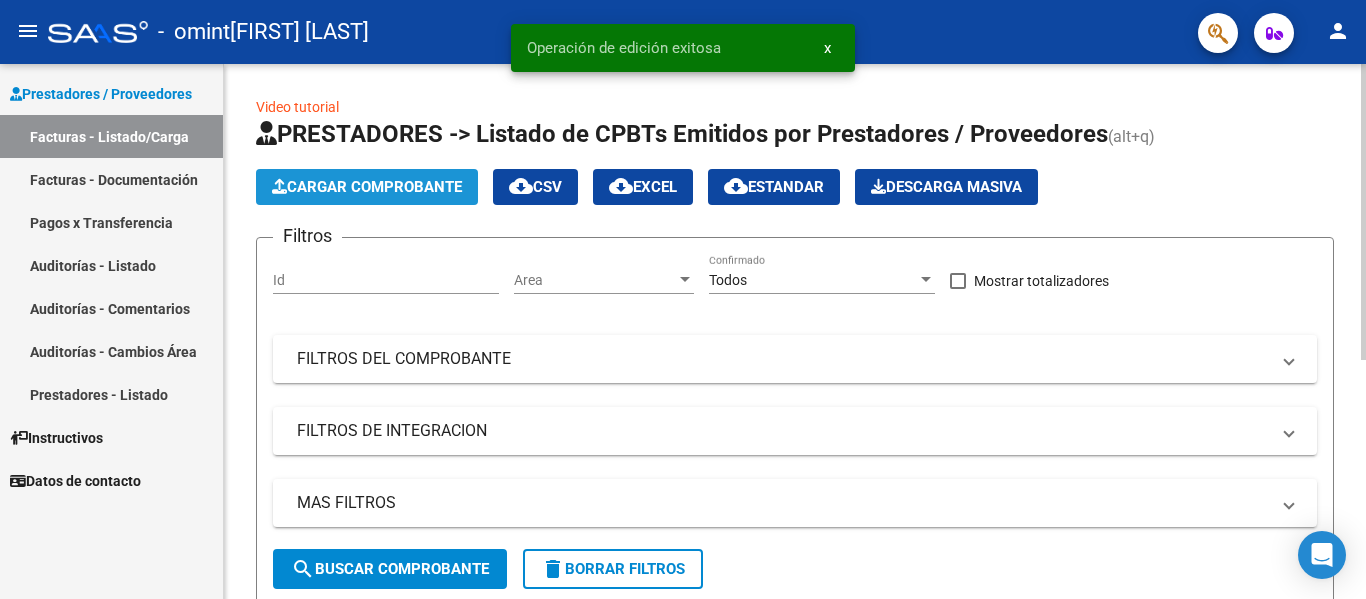 click on "Cargar Comprobante" 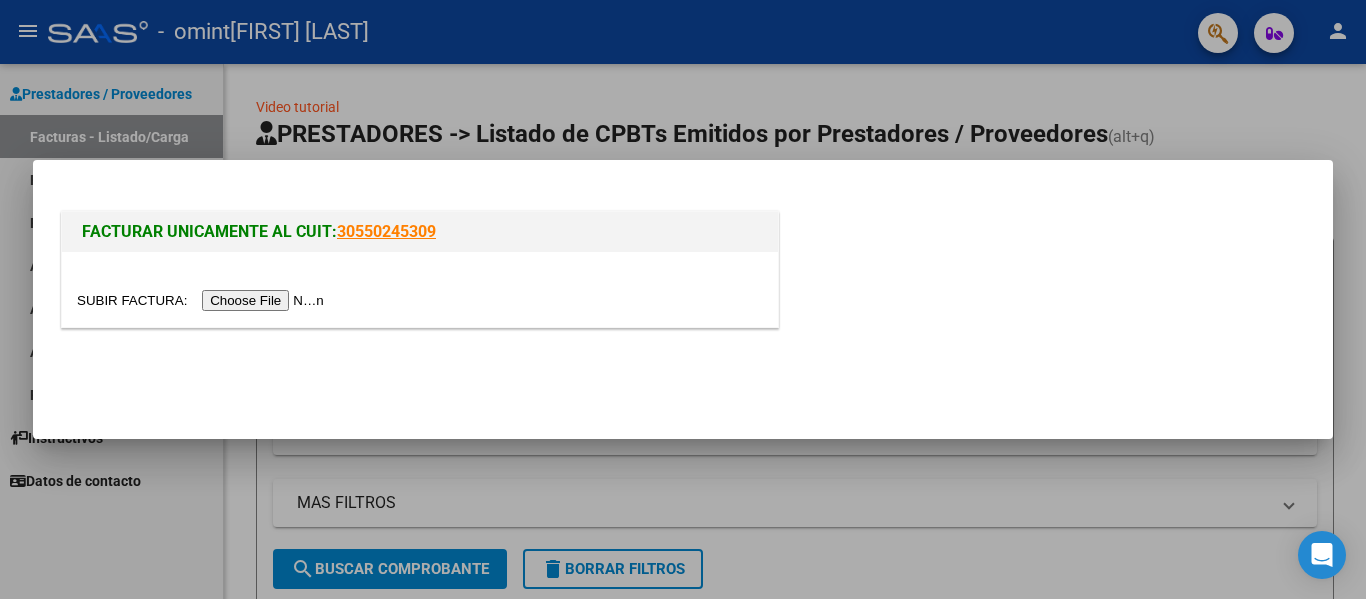 click at bounding box center (203, 300) 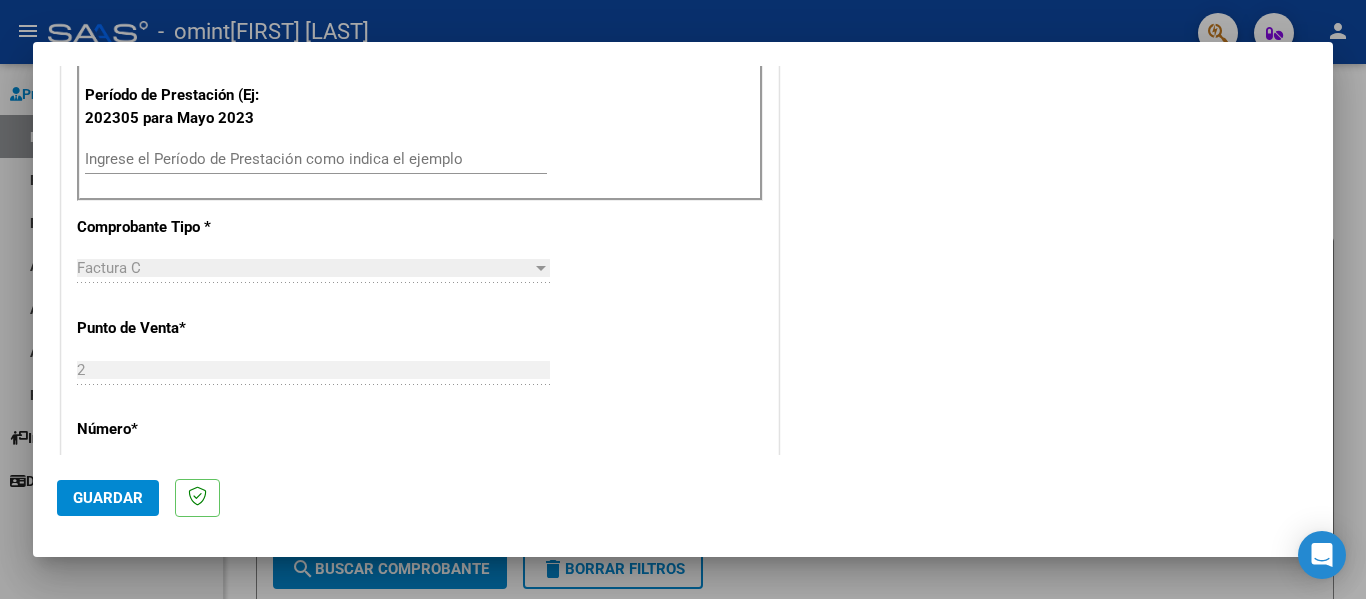 scroll, scrollTop: 600, scrollLeft: 0, axis: vertical 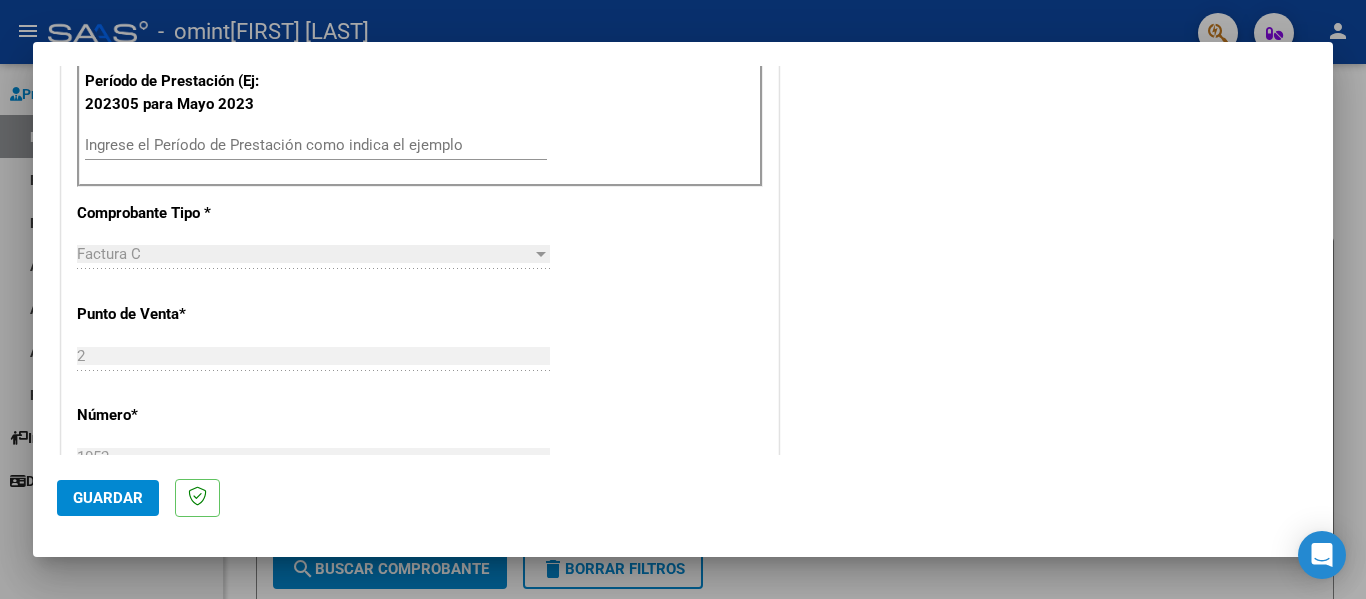click on "Ingrese el Período de Prestación como indica el ejemplo" at bounding box center [316, 145] 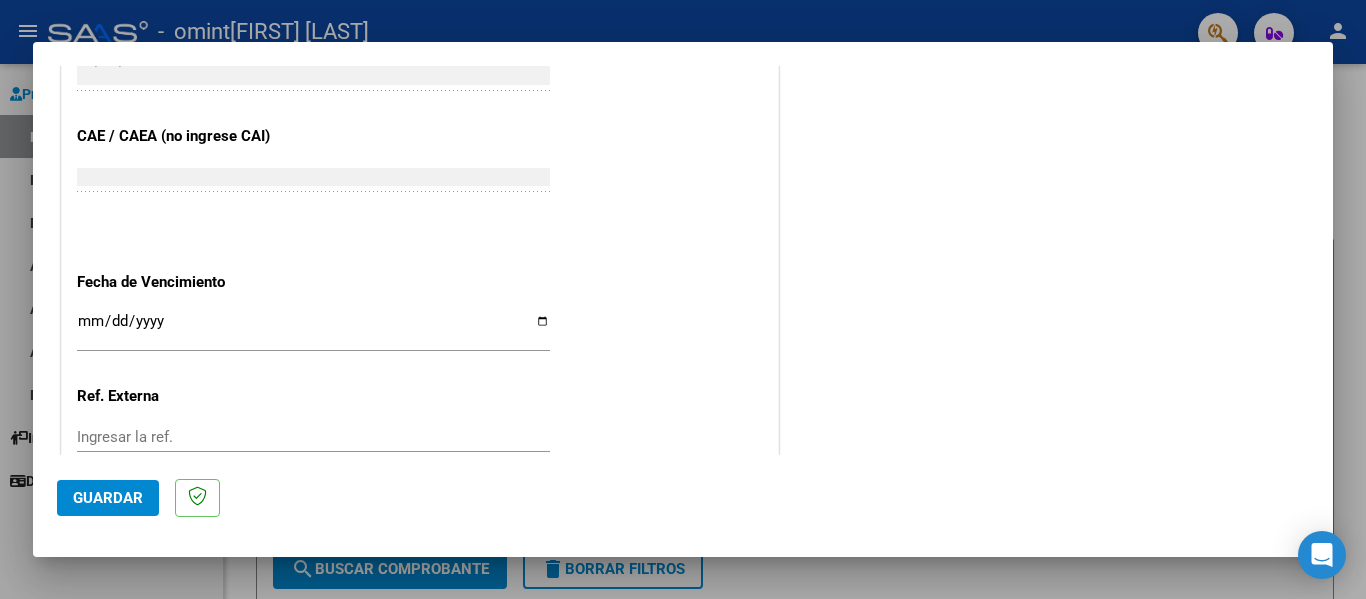 scroll, scrollTop: 1200, scrollLeft: 0, axis: vertical 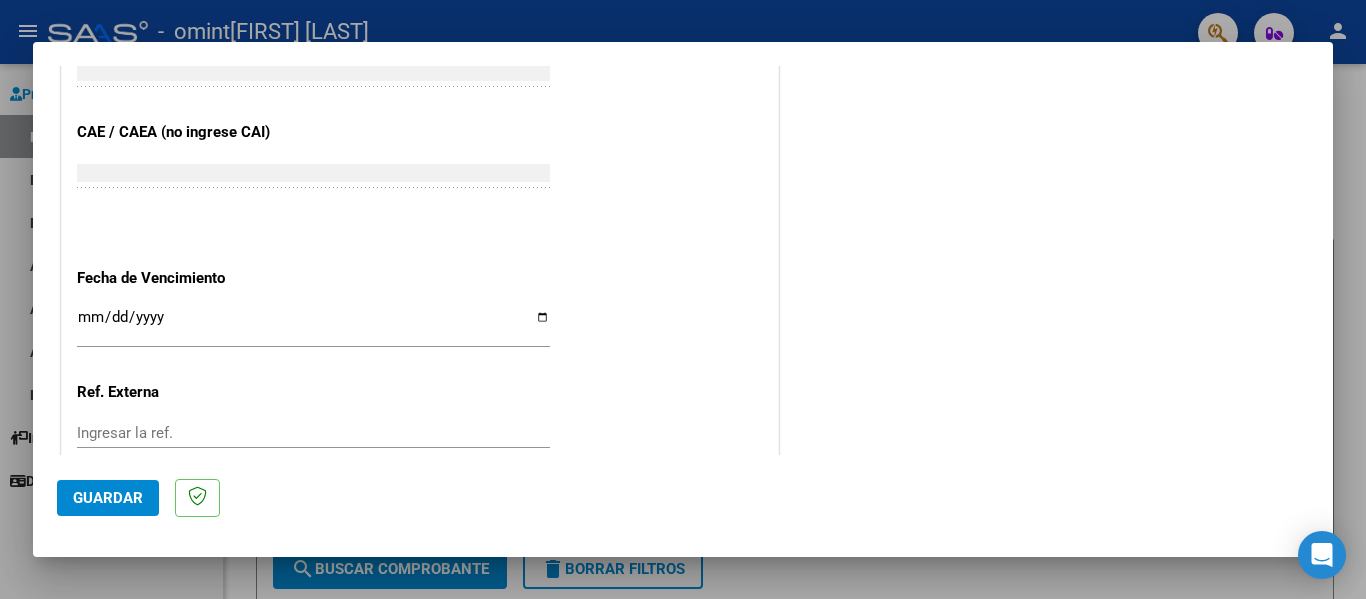 type on "202507" 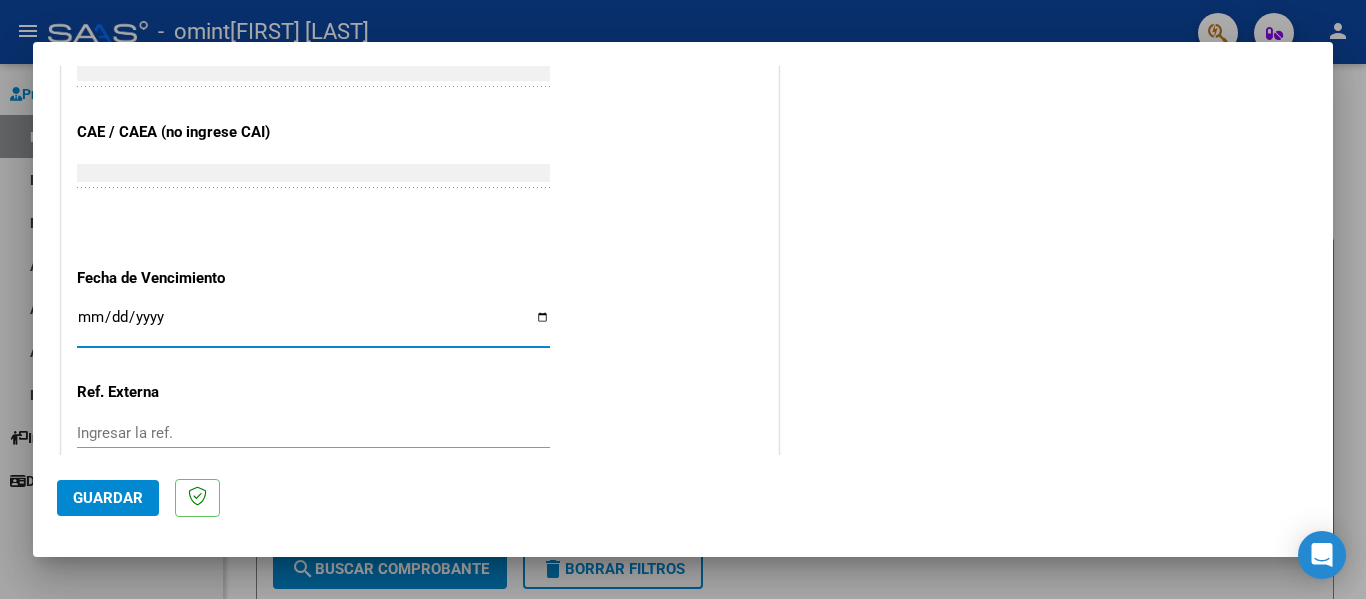 click on "Ingresar la fecha" at bounding box center (313, 325) 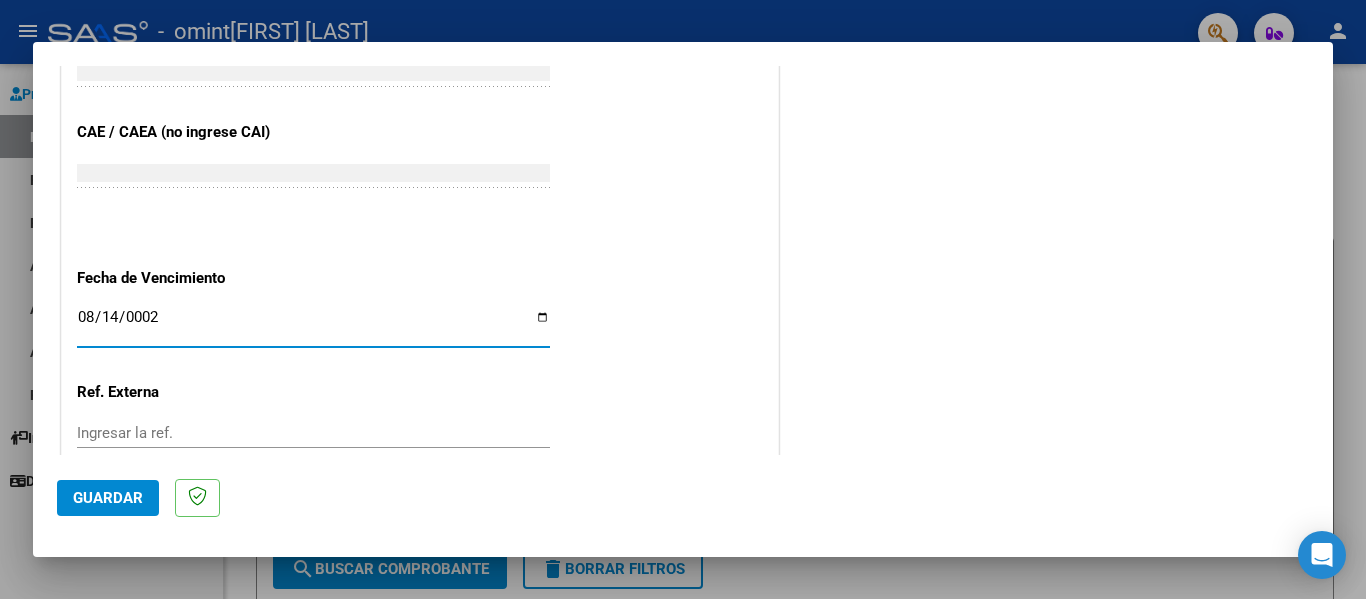 type on "[DATE]" 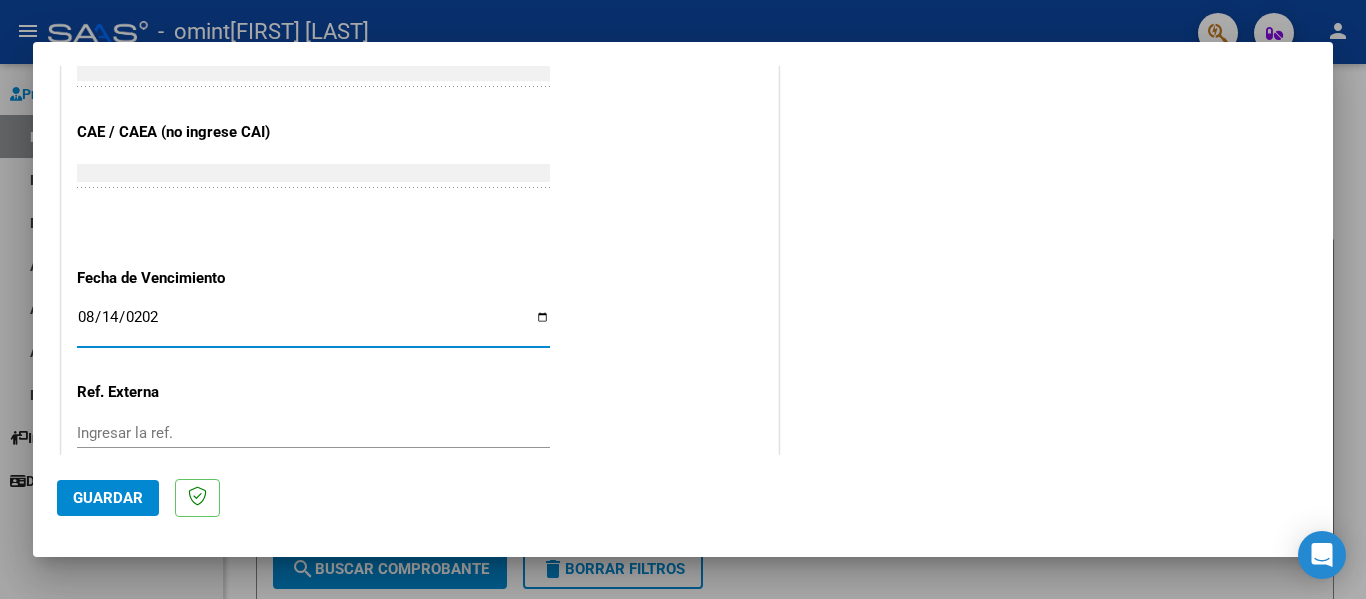 type on "2025-08-14" 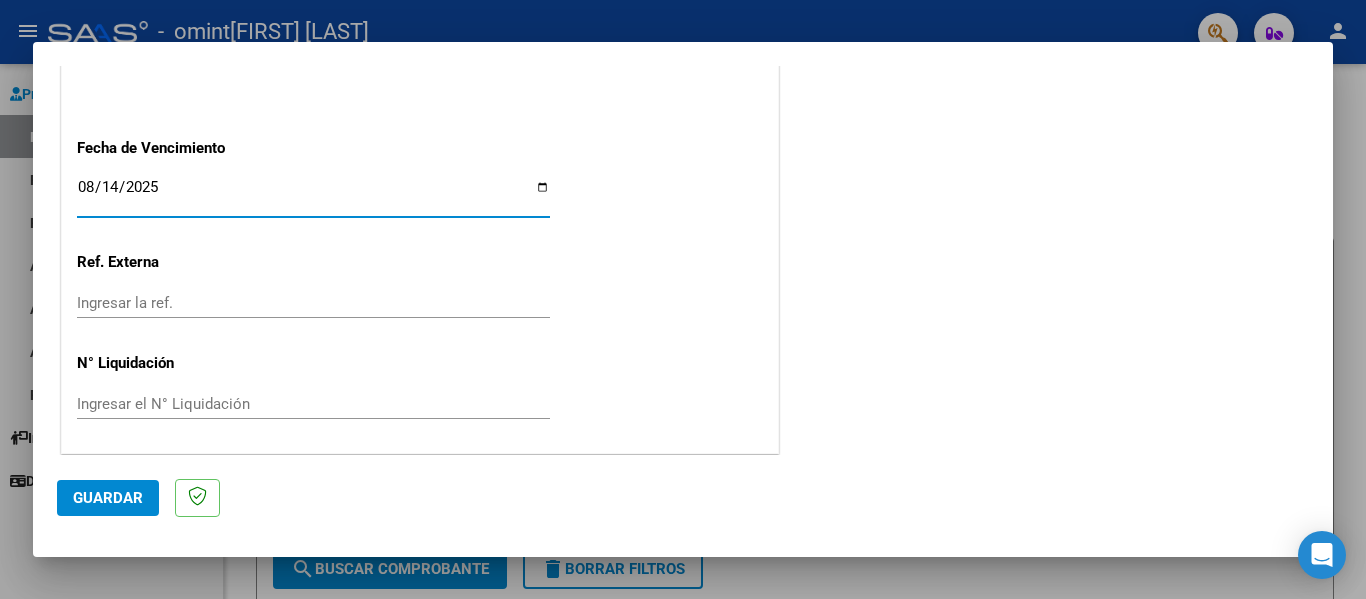 scroll, scrollTop: 1333, scrollLeft: 0, axis: vertical 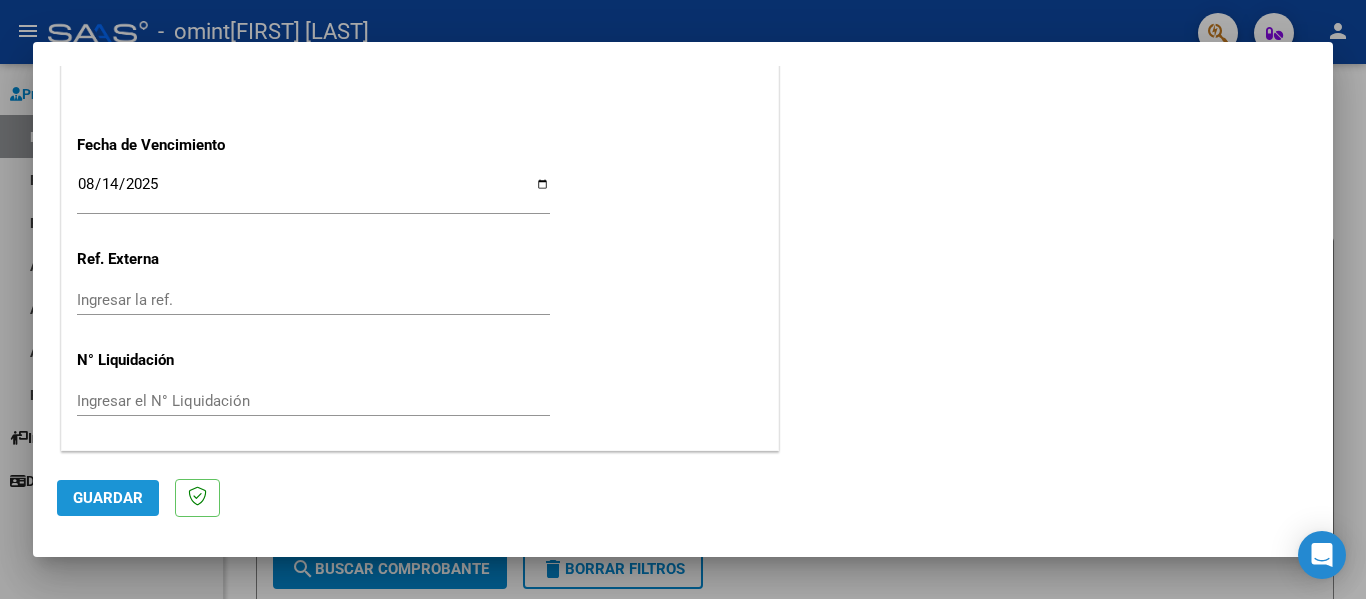 click on "Guardar" 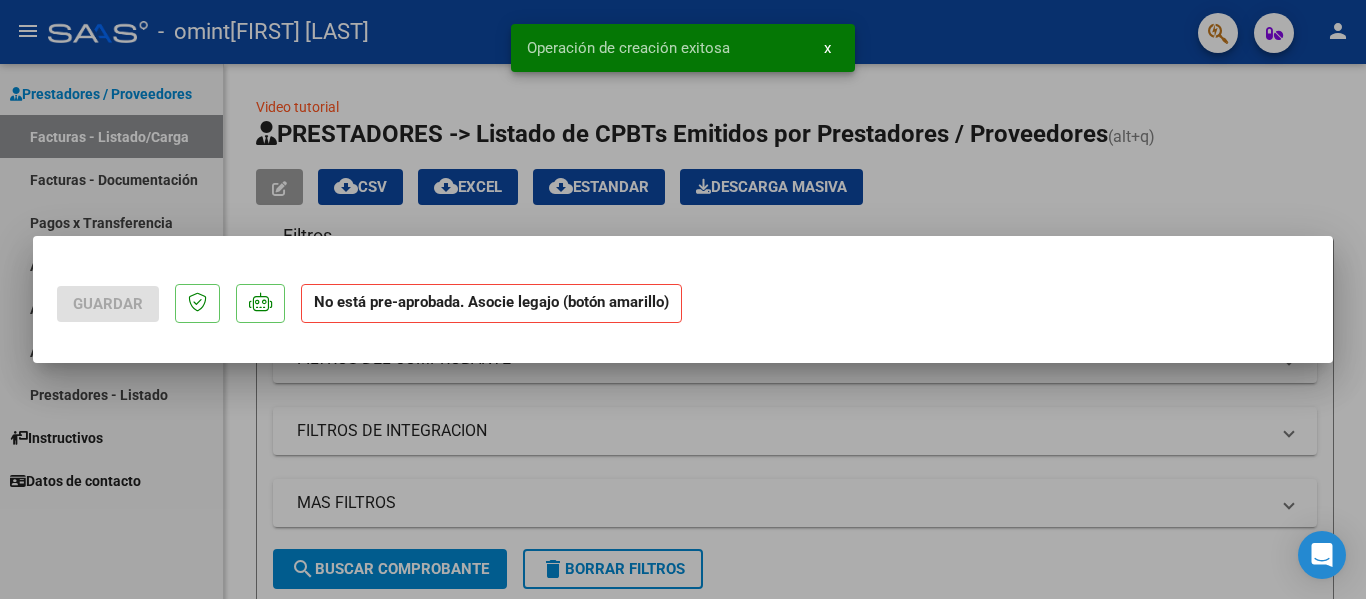 scroll, scrollTop: 0, scrollLeft: 0, axis: both 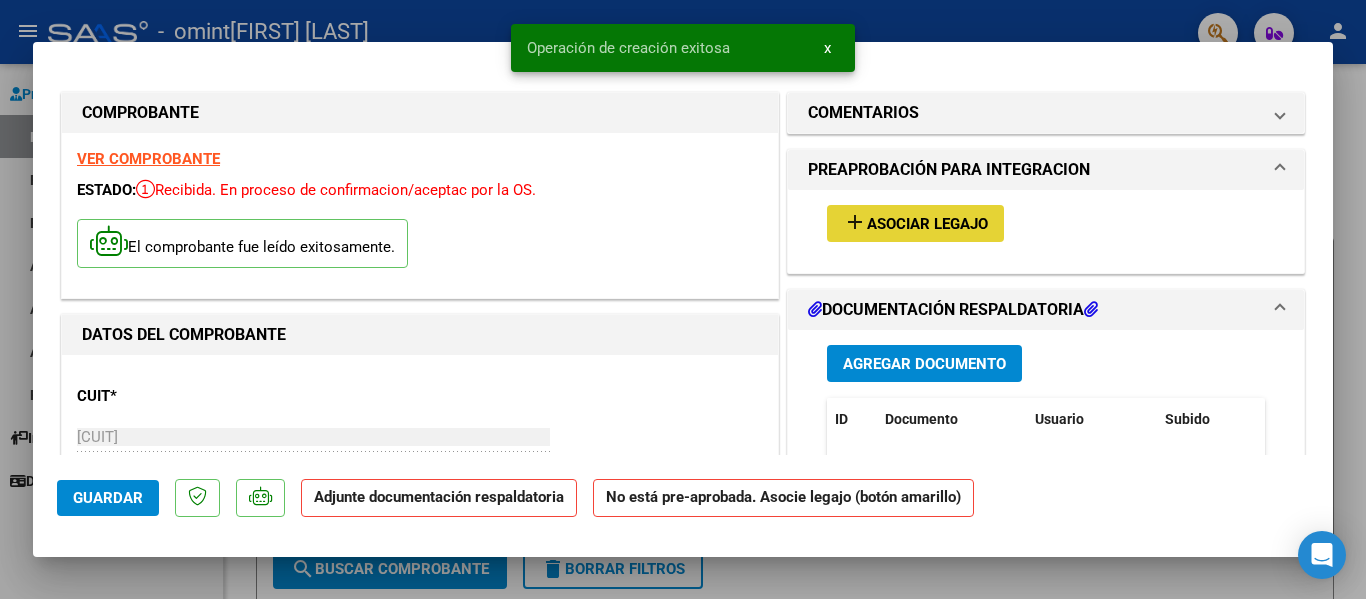 click on "Asociar Legajo" at bounding box center [927, 224] 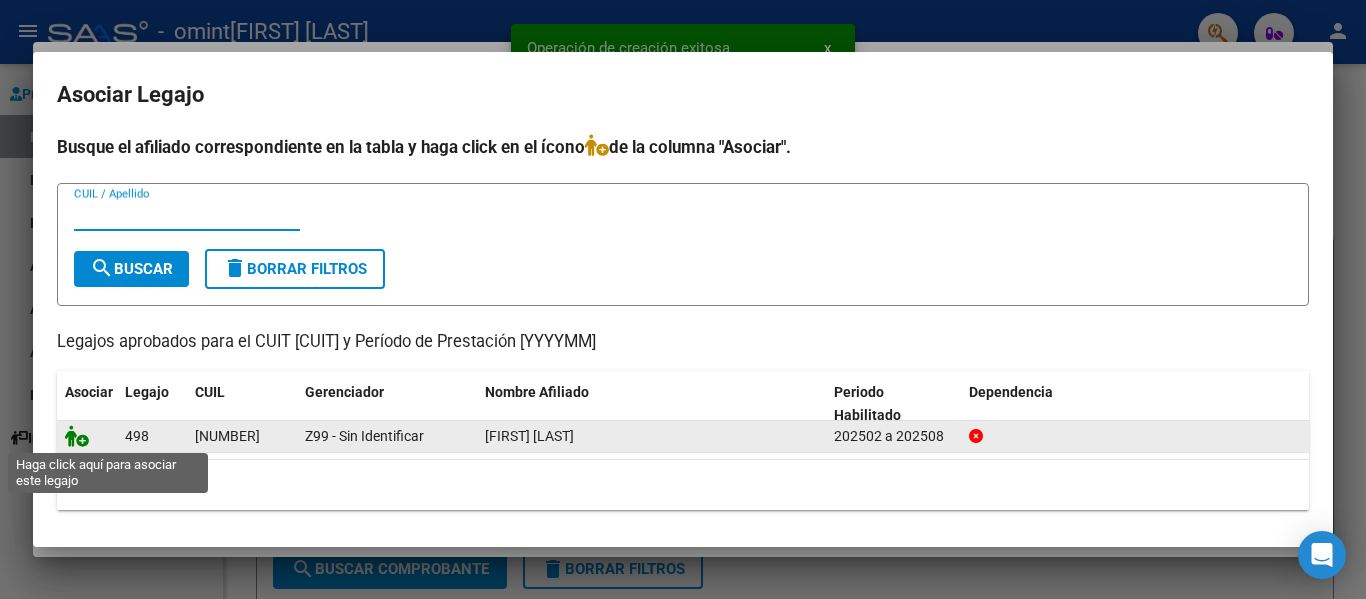 click 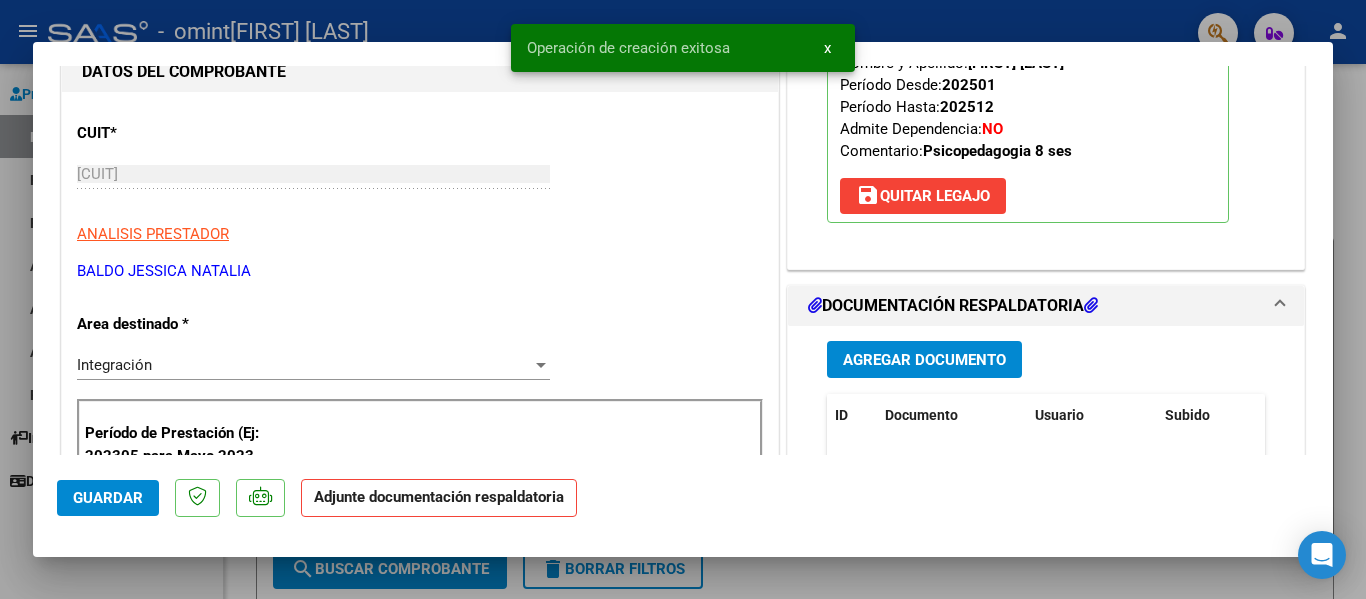 scroll, scrollTop: 300, scrollLeft: 0, axis: vertical 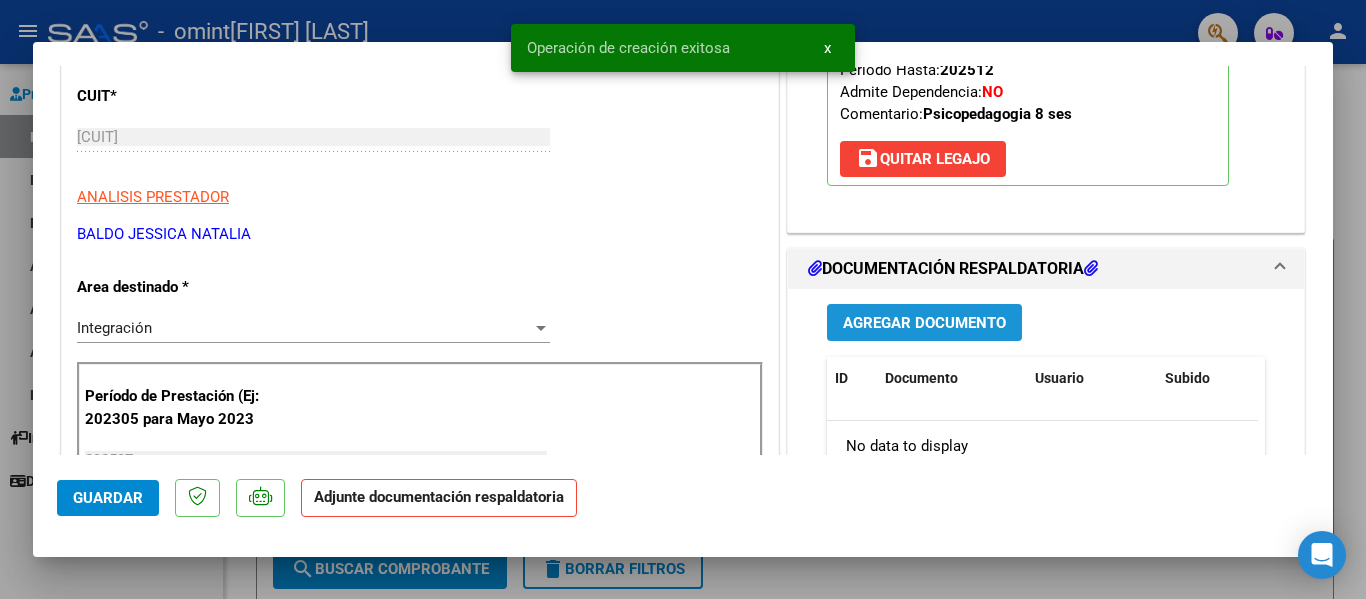click on "Agregar Documento" at bounding box center [924, 323] 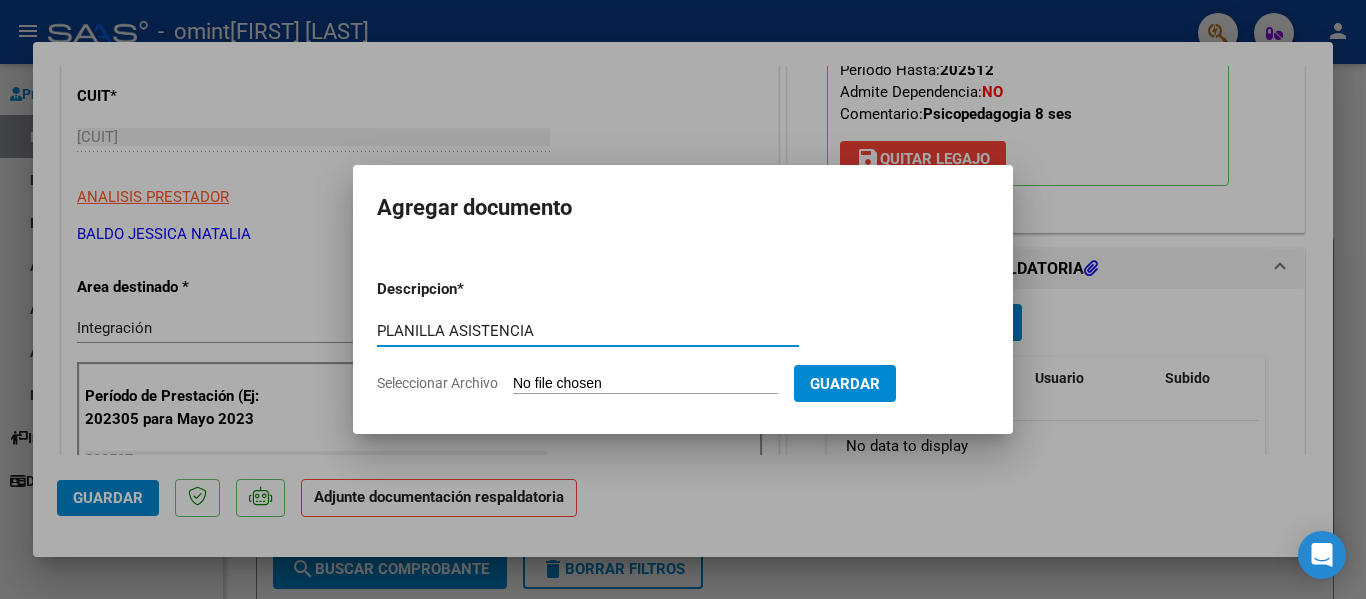 type on "PLANILLA ASISTENCIA" 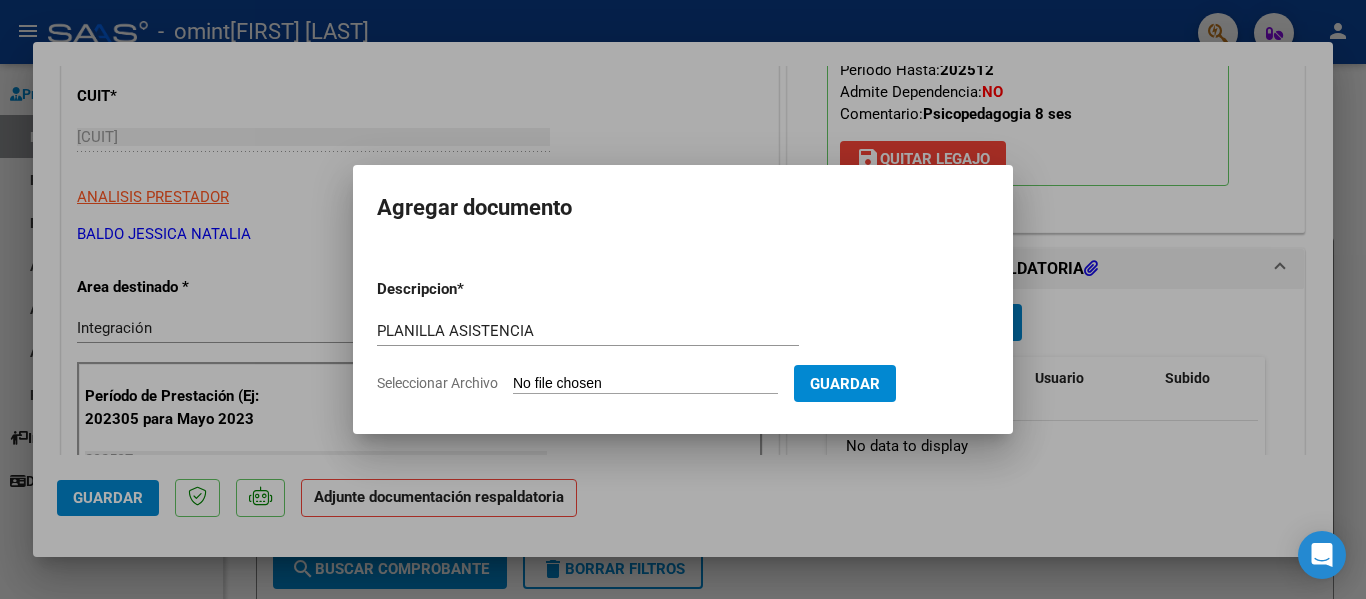 click on "Descripcion  *   PLANILLA ASISTENCIA Escriba aquí una descripcion  Seleccionar Archivo Guardar" at bounding box center (683, 336) 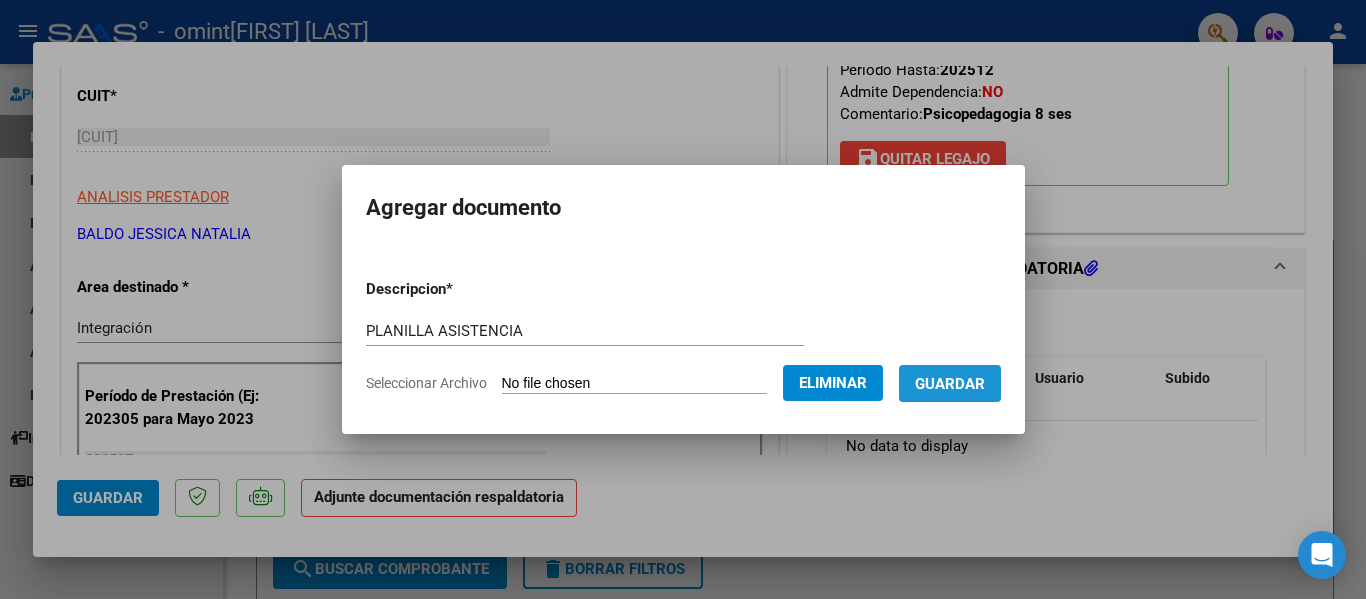 click on "Guardar" at bounding box center [950, 384] 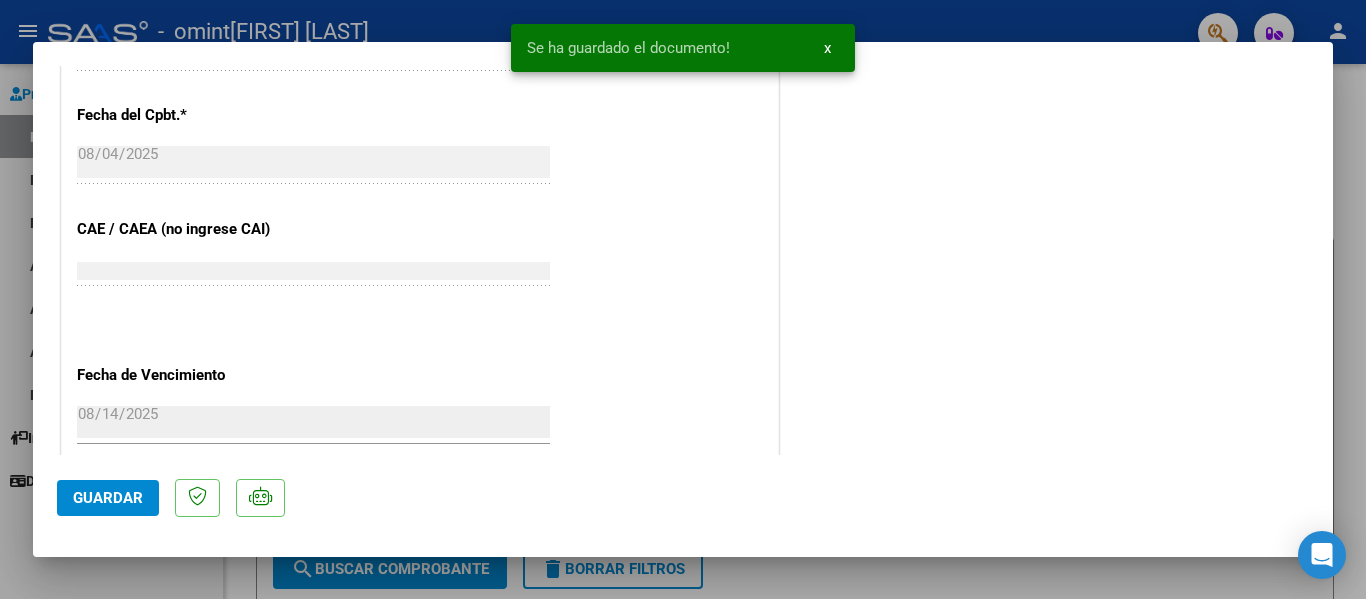 scroll, scrollTop: 1200, scrollLeft: 0, axis: vertical 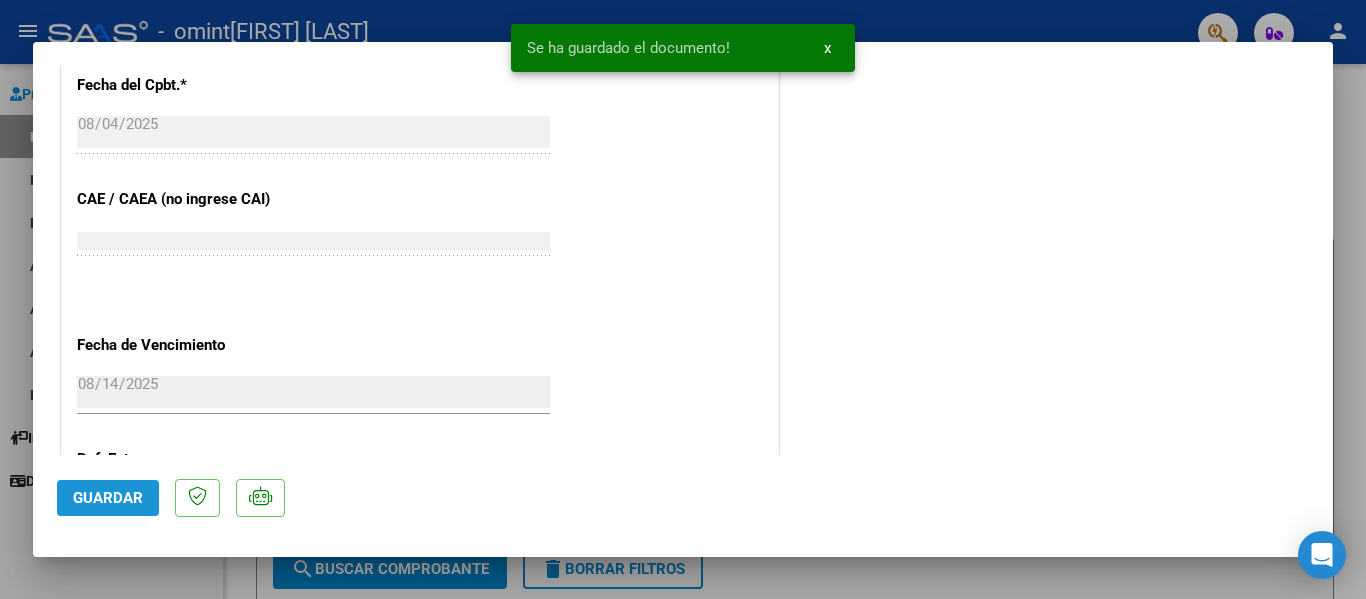 click on "Guardar" 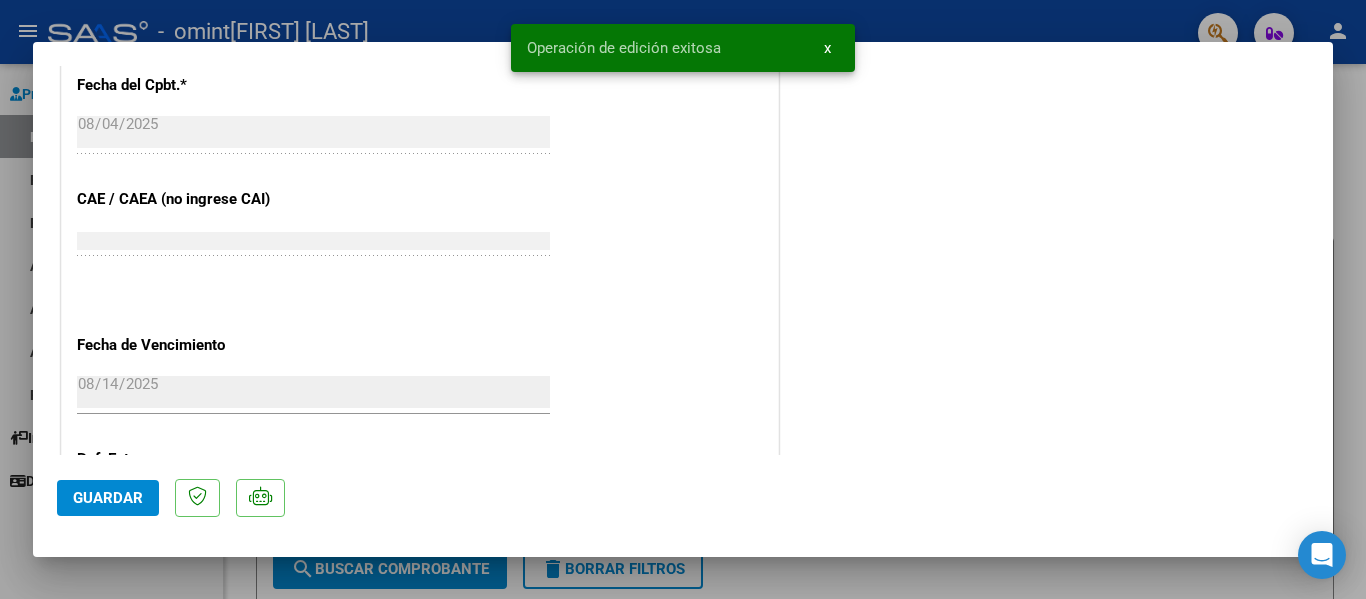 click at bounding box center [683, 299] 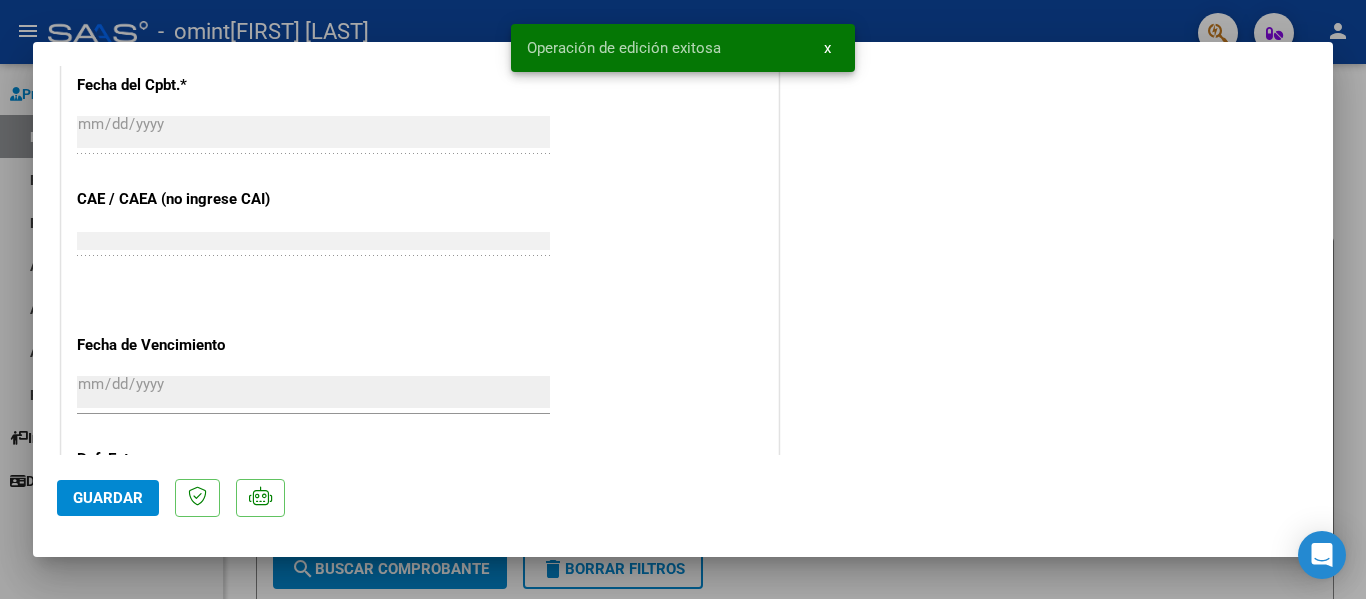 scroll, scrollTop: 1339, scrollLeft: 0, axis: vertical 